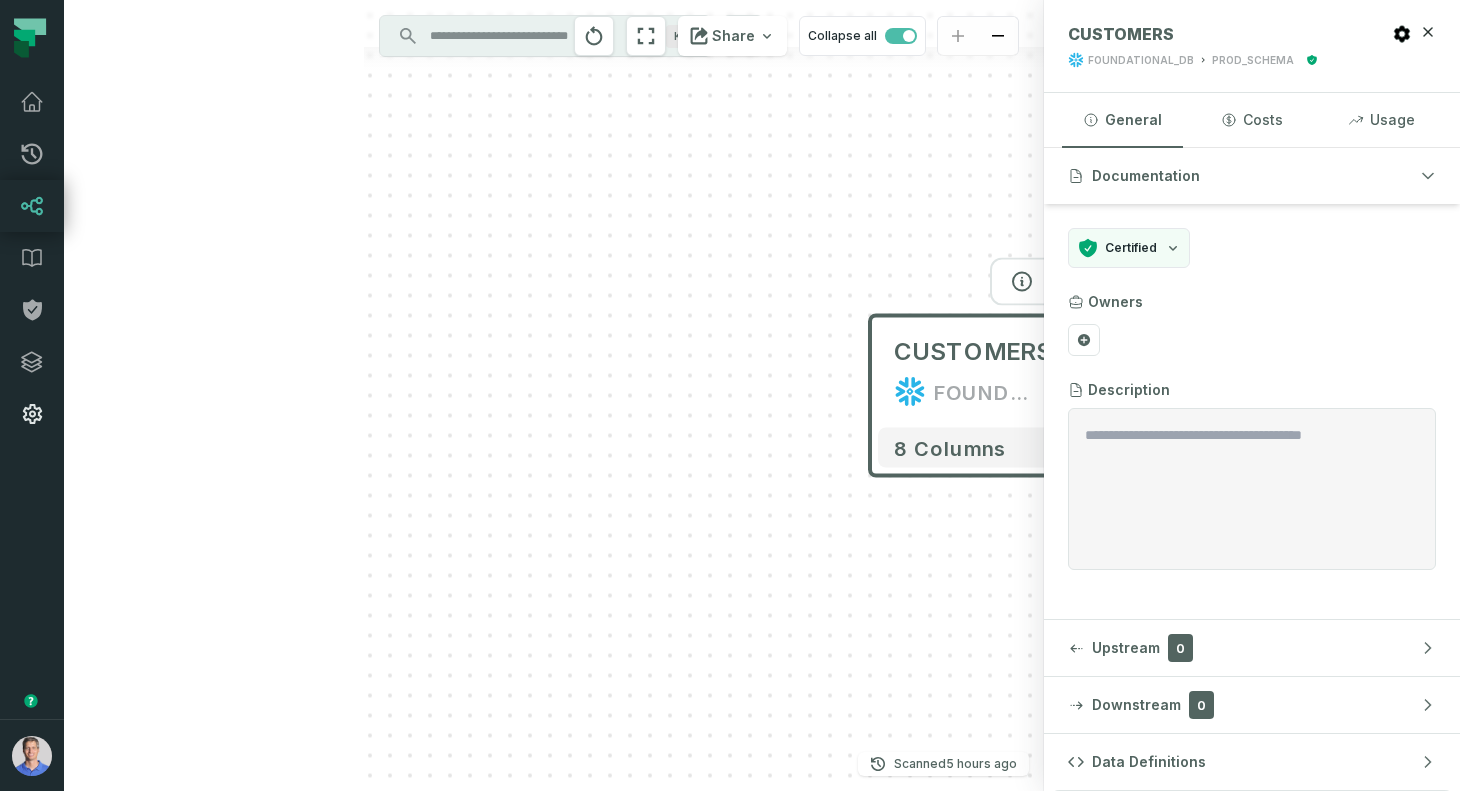scroll, scrollTop: 0, scrollLeft: 0, axis: both 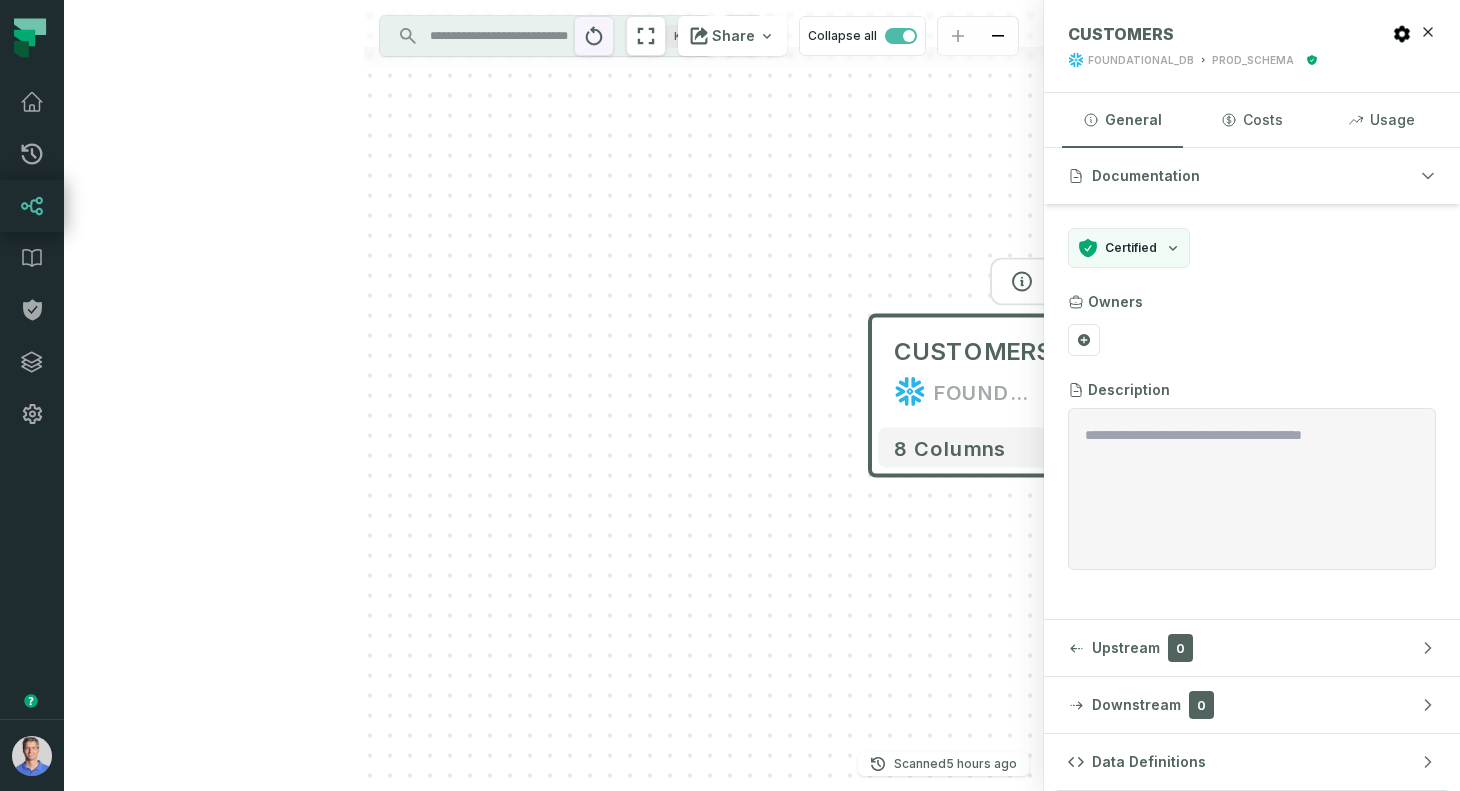 click 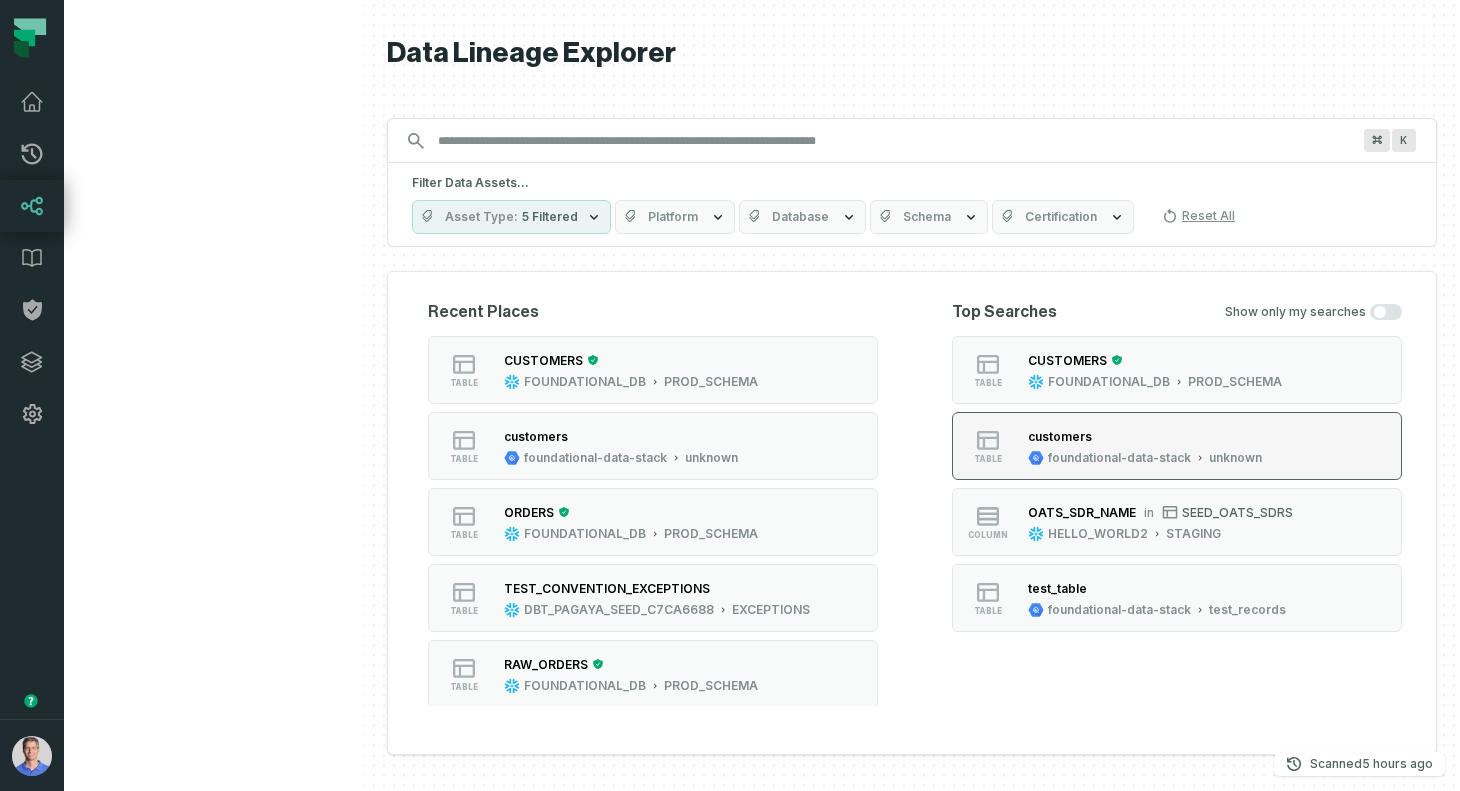 click on "table customers foundational-data-stack unknown" at bounding box center (1177, 446) 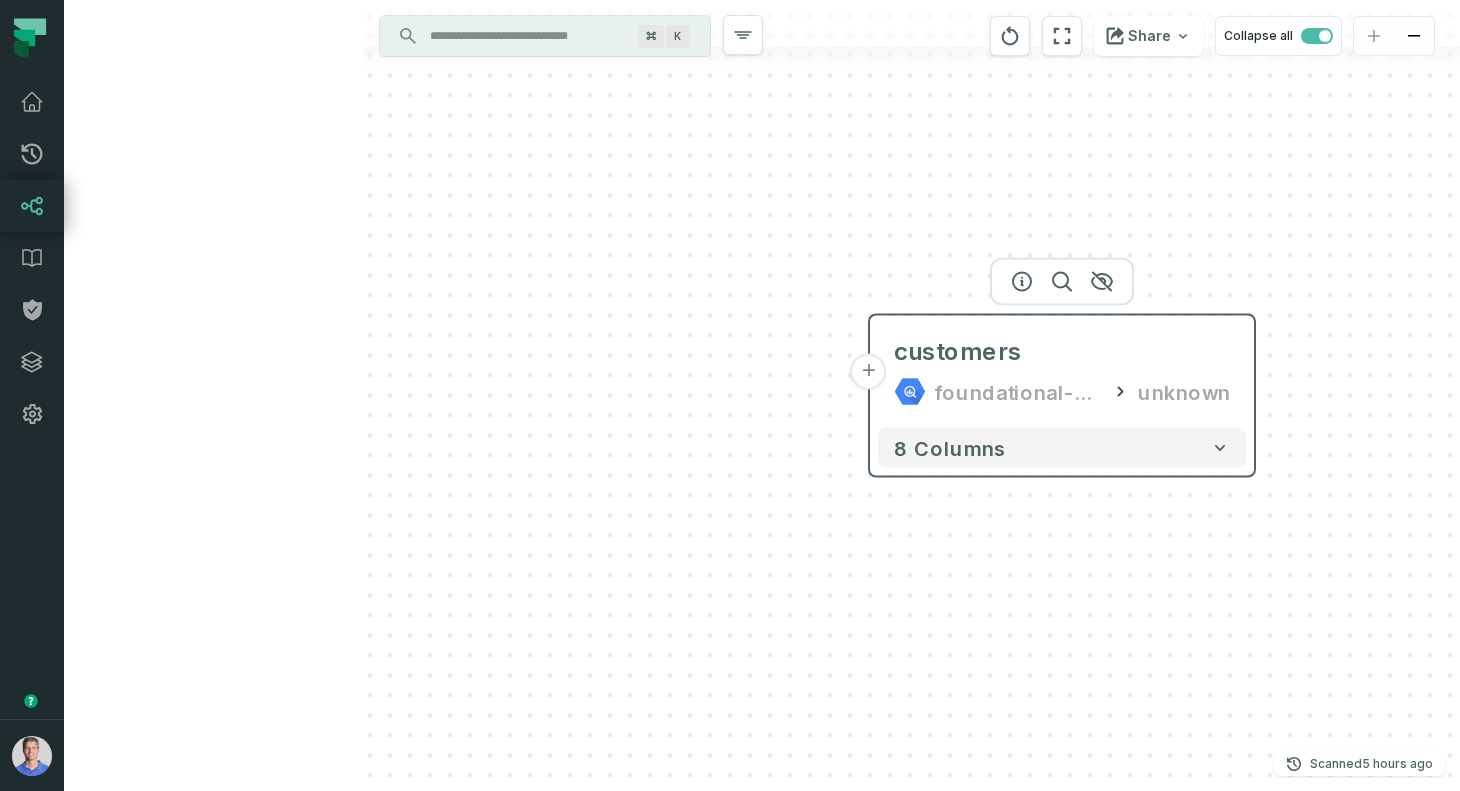 click on "+" at bounding box center [869, 372] 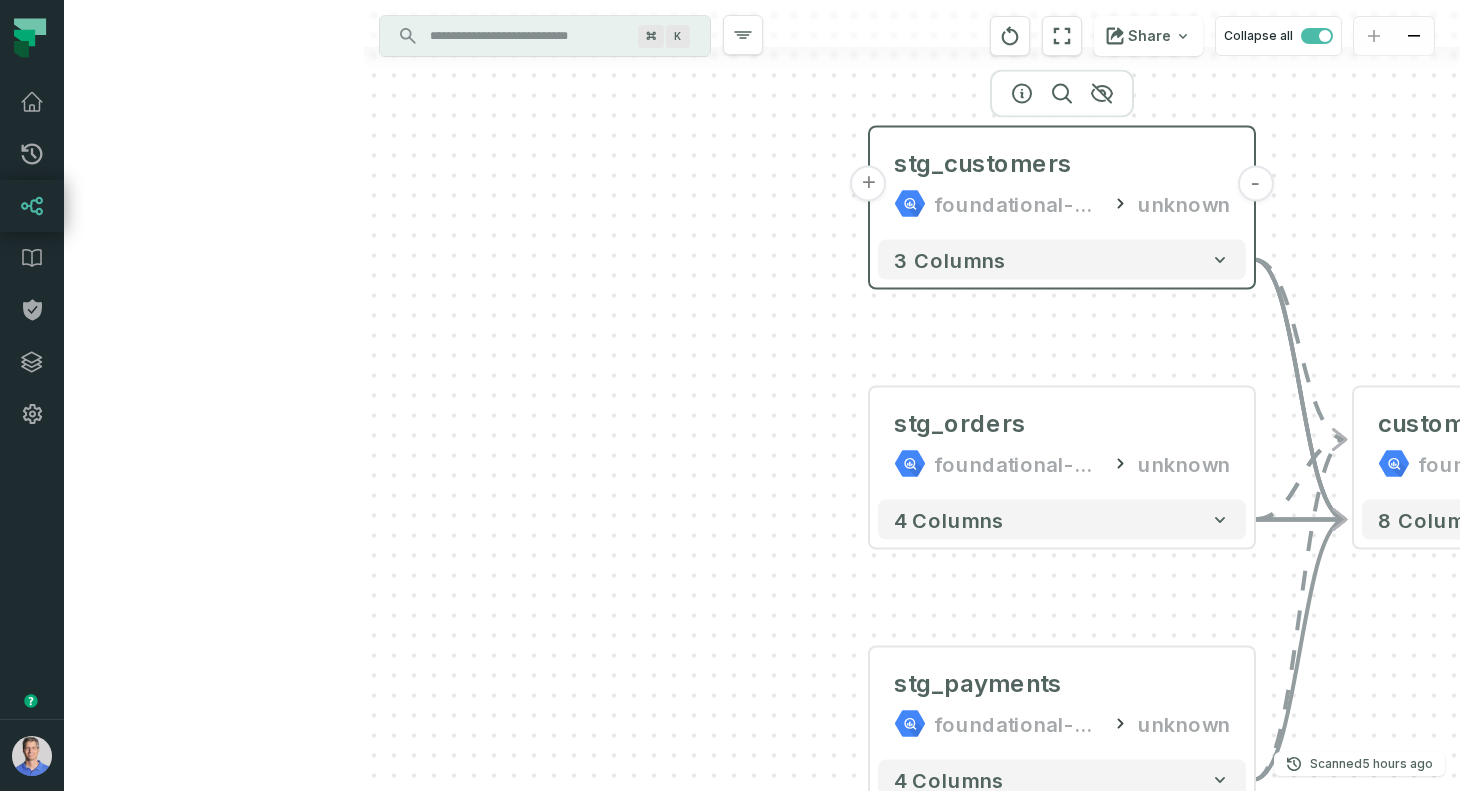 click on "+" at bounding box center [869, 184] 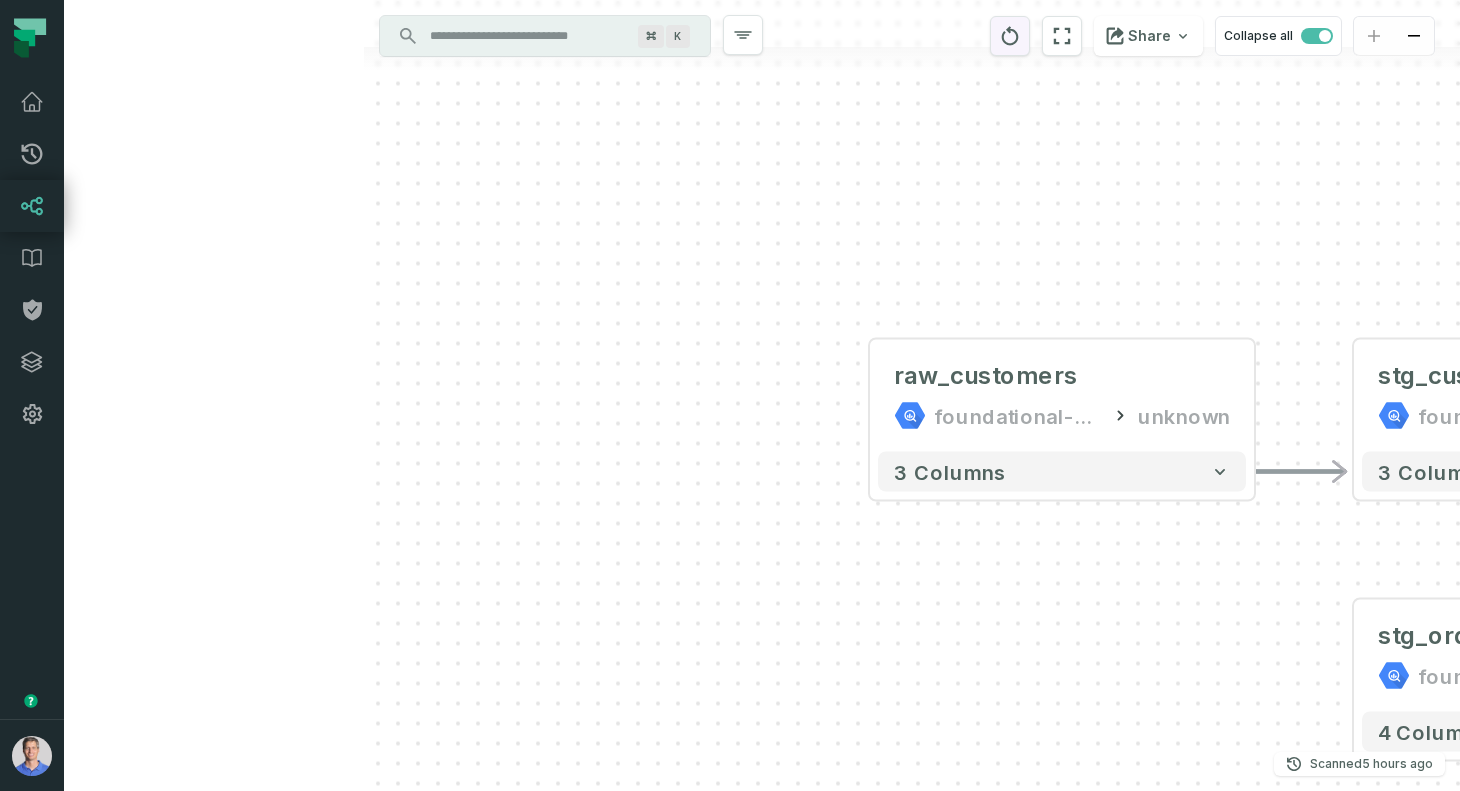 click 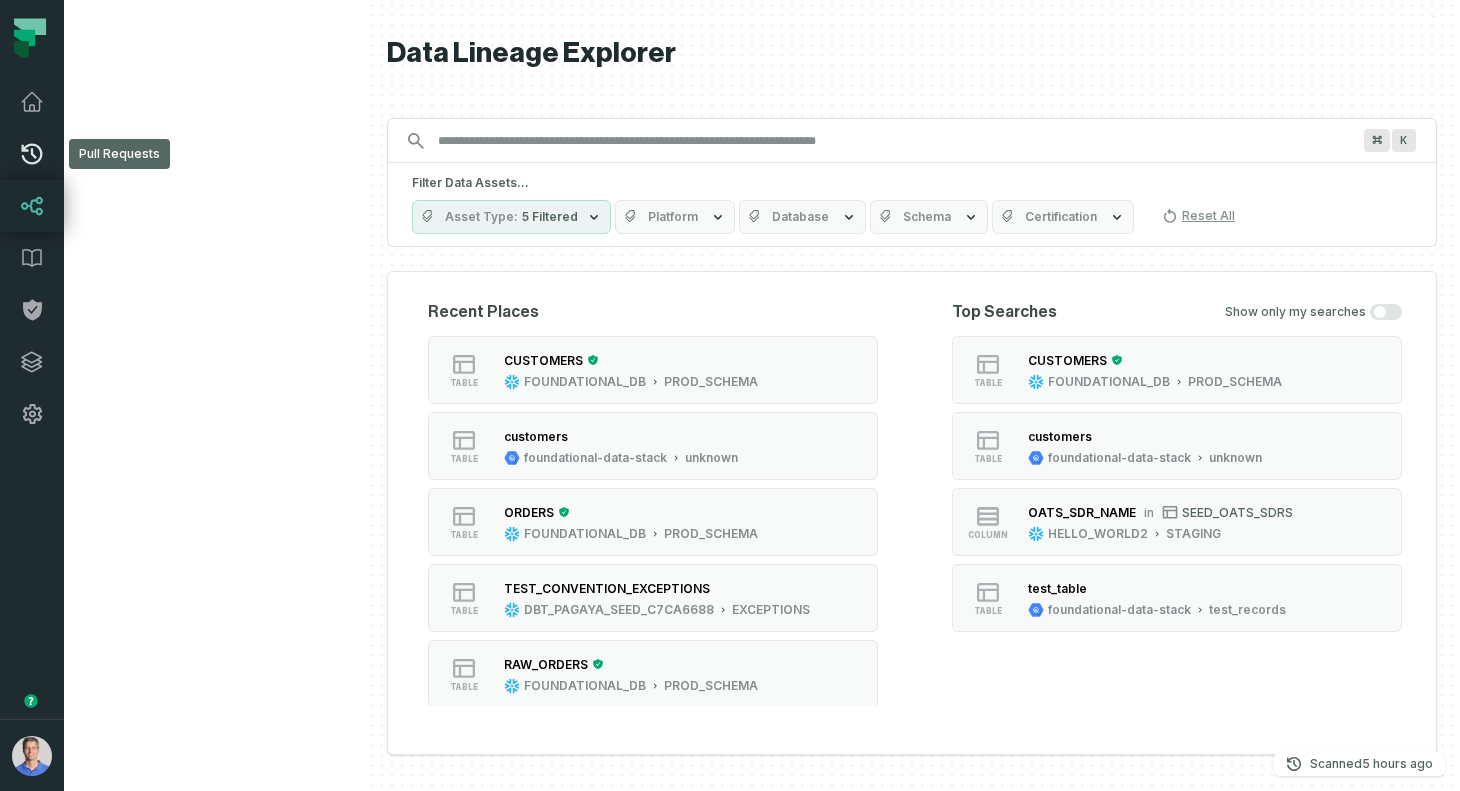 click 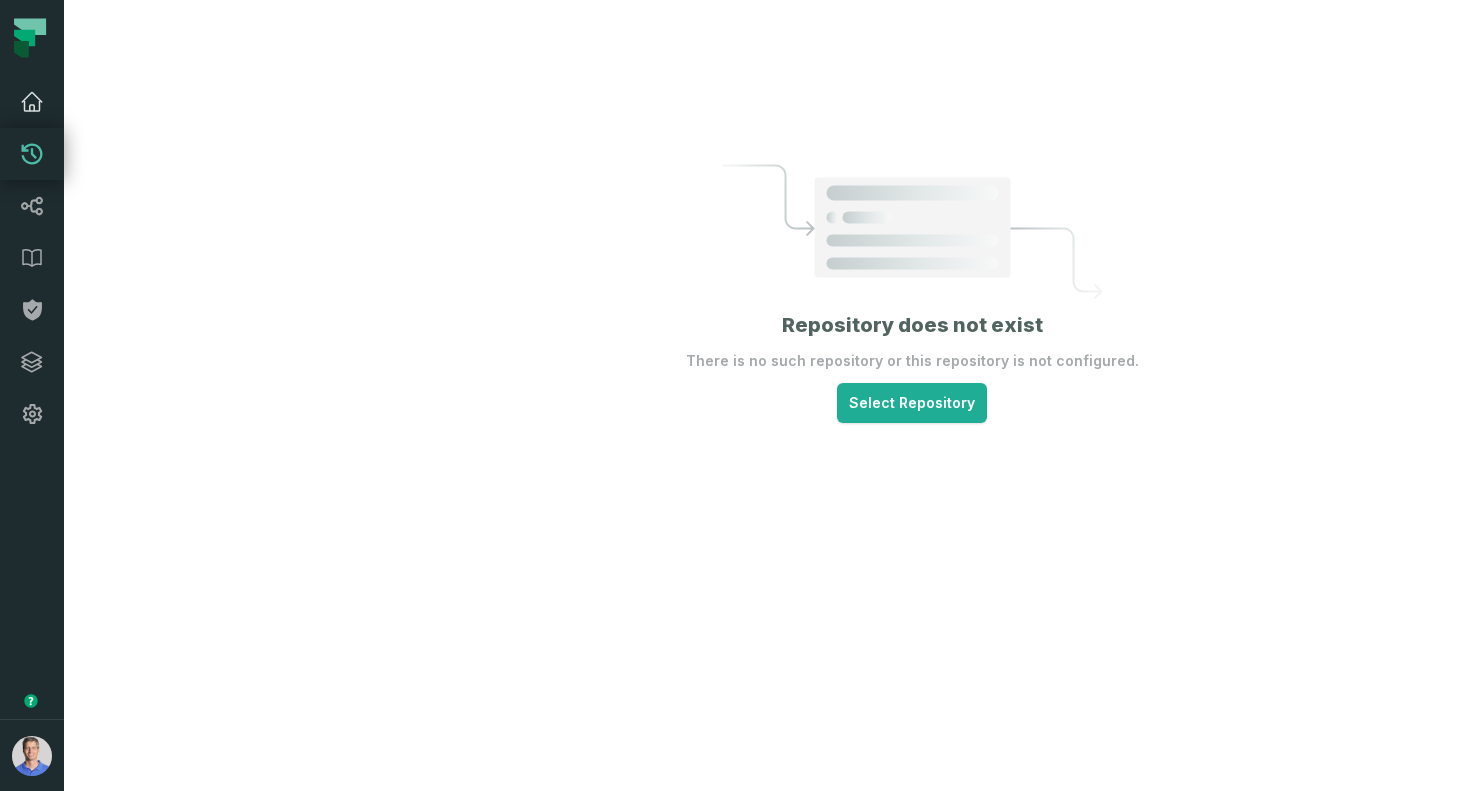 click 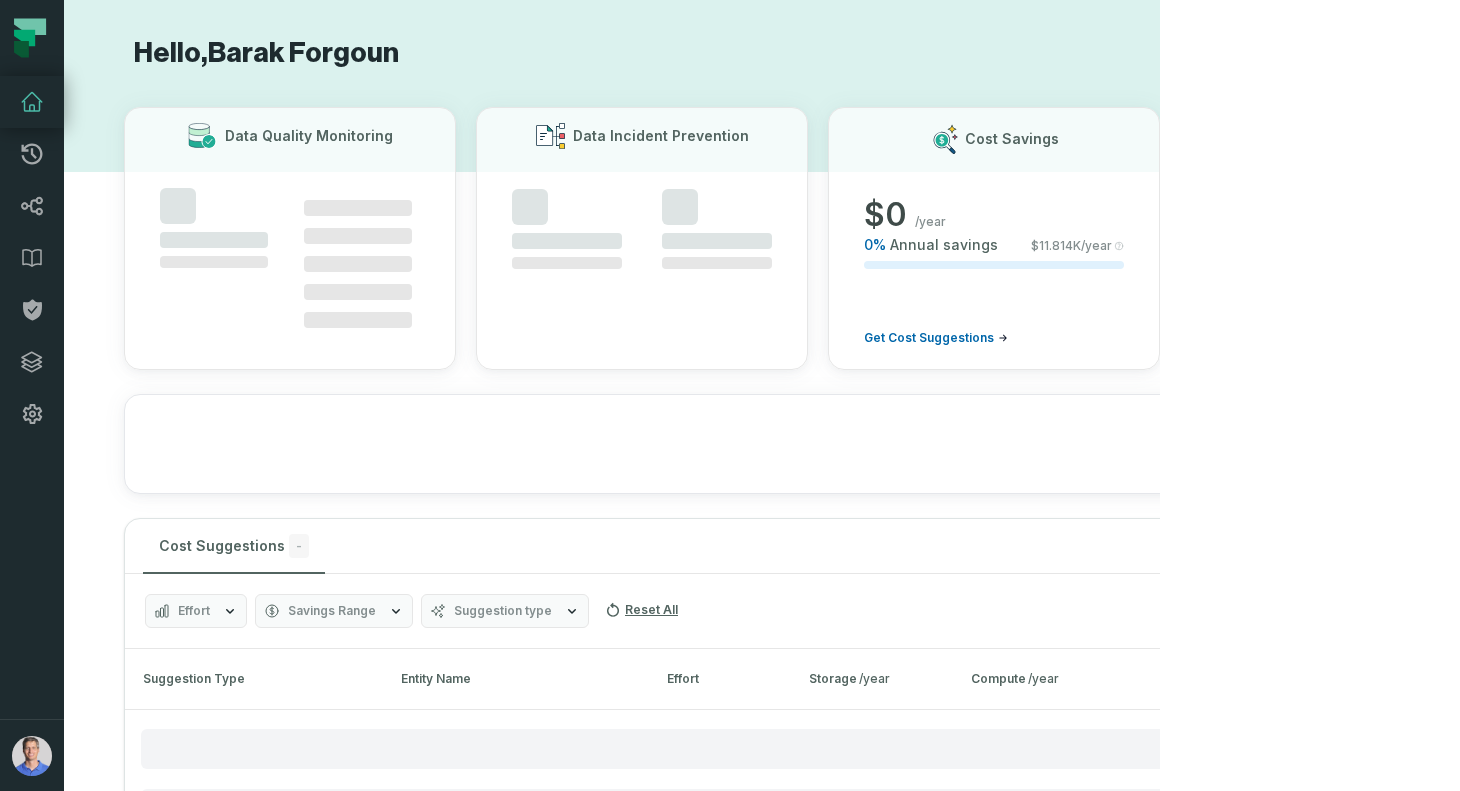 scroll, scrollTop: 0, scrollLeft: 0, axis: both 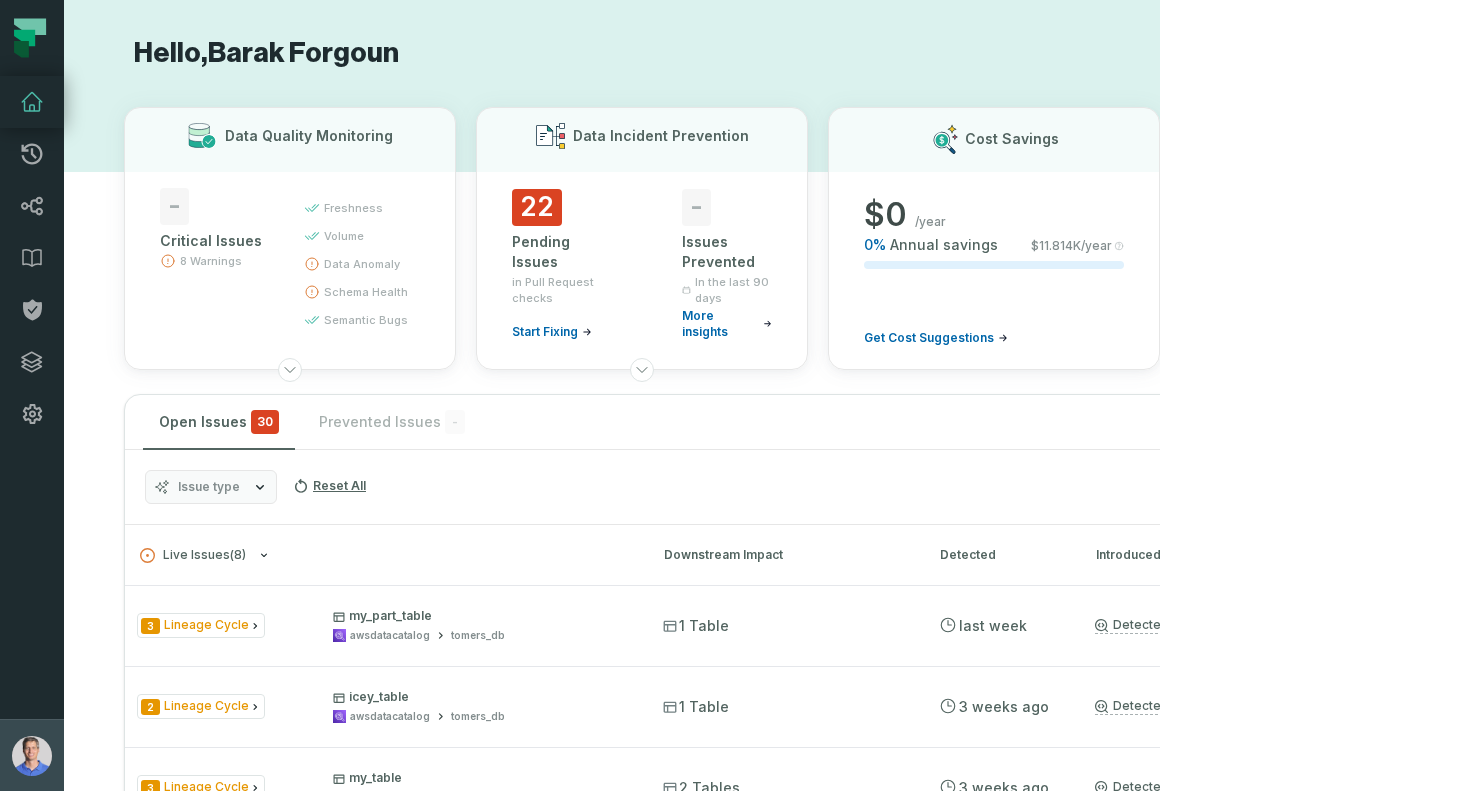 click at bounding box center (32, 756) 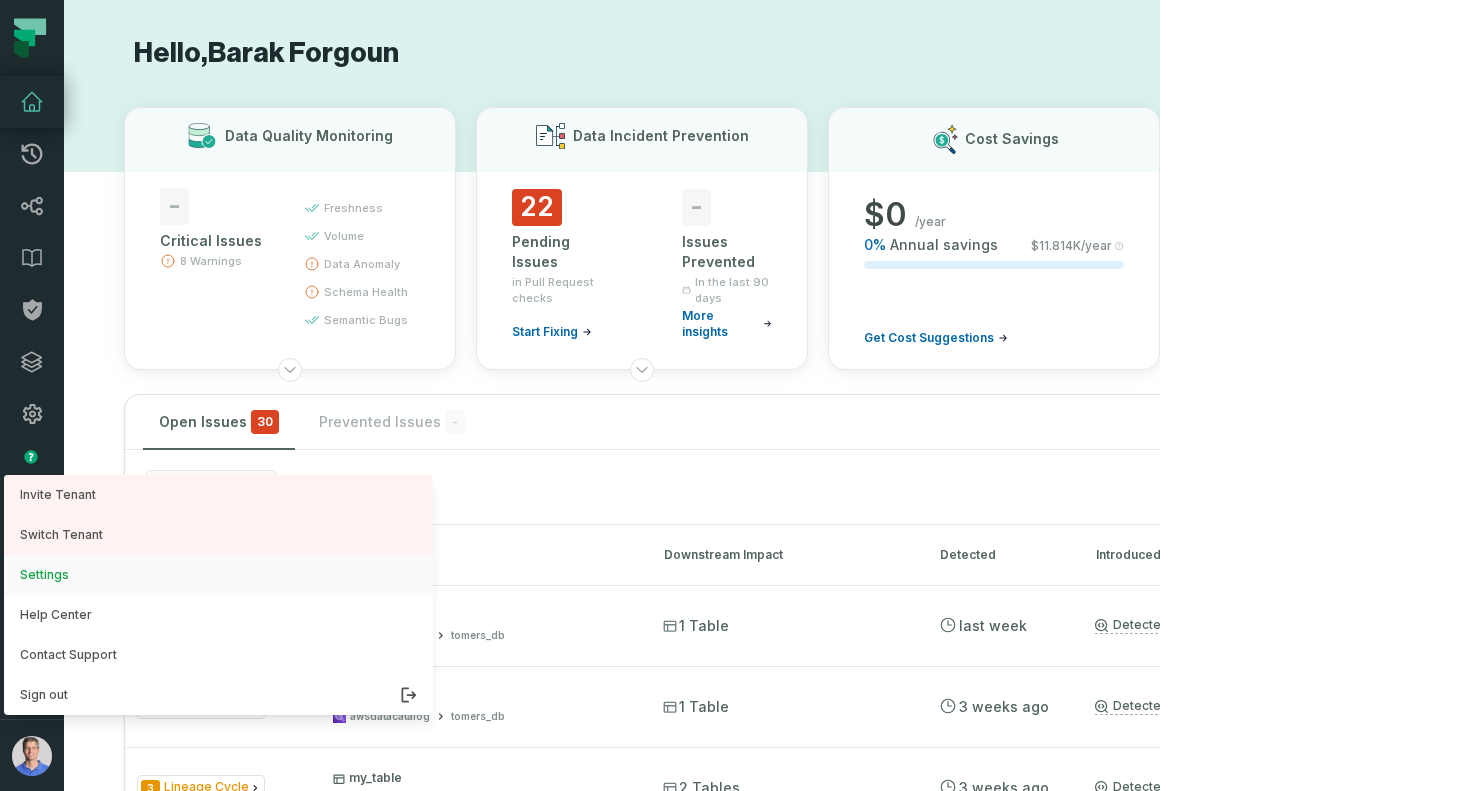 click on "Settings" at bounding box center [218, 575] 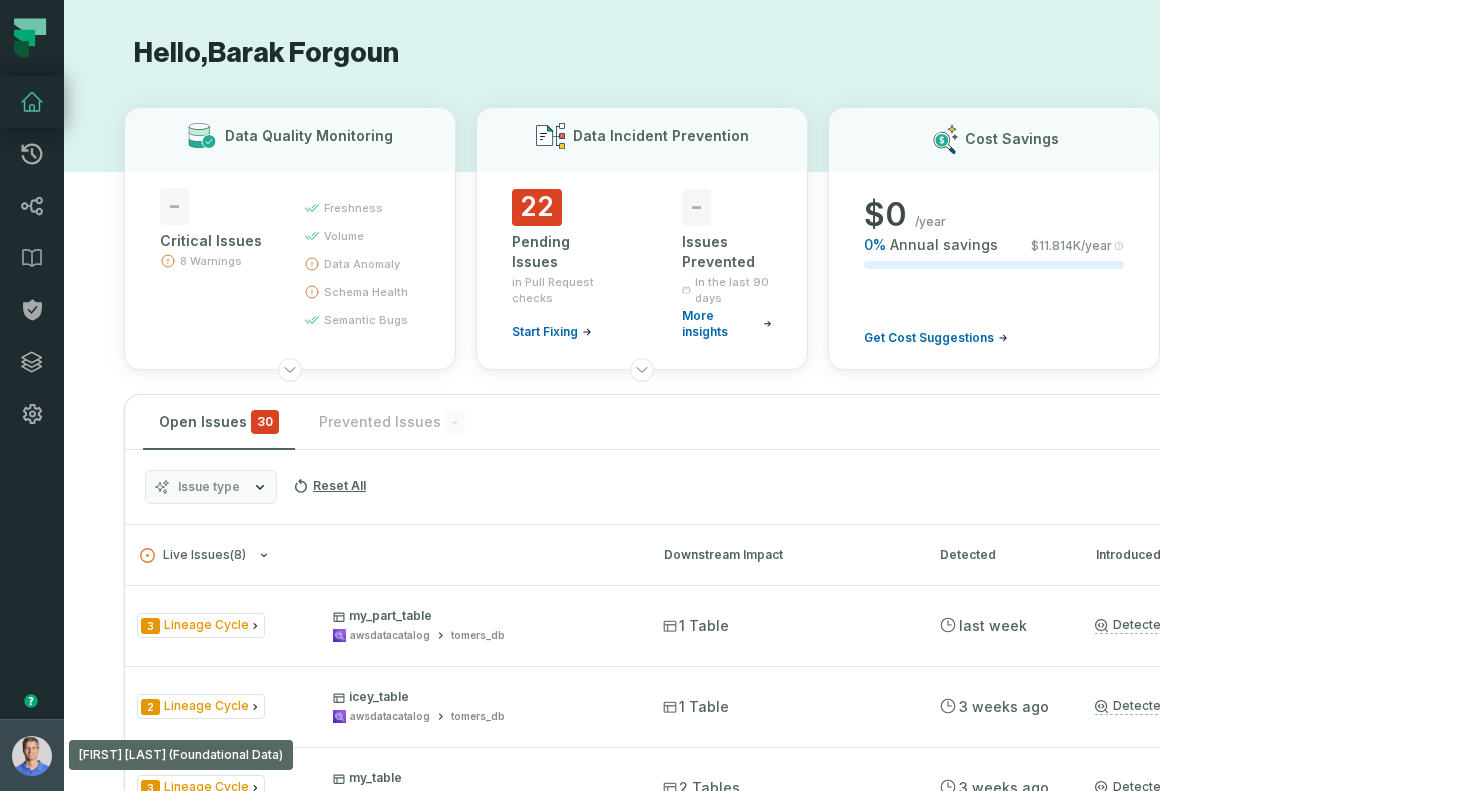 click on "Pull Requests Dashboard Lineage Data Catalog Policies Integrations Settings Barak Forgoun (Foundational Data) barak@foundational.io Barak Forgoun (Foundational Data) Barak Forgoun (Foundational Data) Invite Tenant Switch Tenant Settings Help Center Contact Support Sign out Hello,  Barak Forgoun Data Quality Monitoring - Critical Issues 8 Warnings freshness volume data anomaly schema health semantic bugs Data Incident Prevention 22 Pending Issues in Pull Request checks Start Fixing - Issues Prevented In the last 90 days More insights Cost Savings $ 0 /year 0 % Annual savings $ 11.814K  /year Get Cost Suggestions Open Issues 30 Prevented Issues - Show Muted Issue type  Reset All   Live Issues  ( 8 ) Downstream Impact Detected Introduced by 3 Lineage Cycle my_part_table awsdatacatalog tomers_db 1   Table 7/29/2025, 5:01:49 PM Detected live   Mute All 2 Lineage Cycle icey_table awsdatacatalog tomers_db 1   Table 7/17/2025, 8:03:17 PM Detected live   Mute All 3 Lineage Cycle my_table awsdatacatalog tomers_db 2" at bounding box center [730, 395] 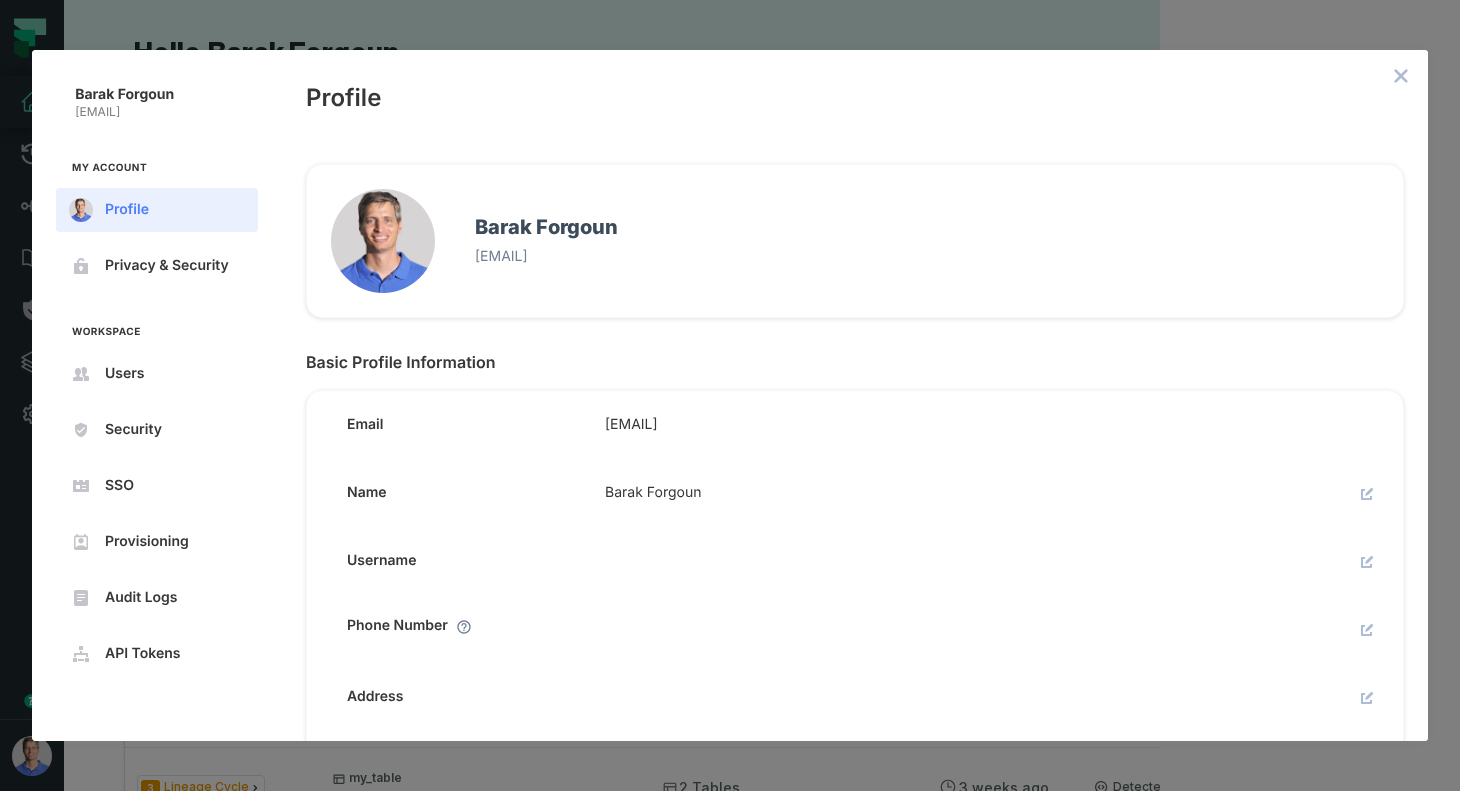 click on "Barak Forgoun barak@foundational.io My Account Profile Privacy & Security Workspace Users Security SSO Provisioning Audit Logs API Tokens   Profile Barak Forgoun   barak@foundational.io Basic Profile Information Email barak@foundational.io Name Barak Forgoun Username Phone Number Address Job Title" at bounding box center [730, 395] 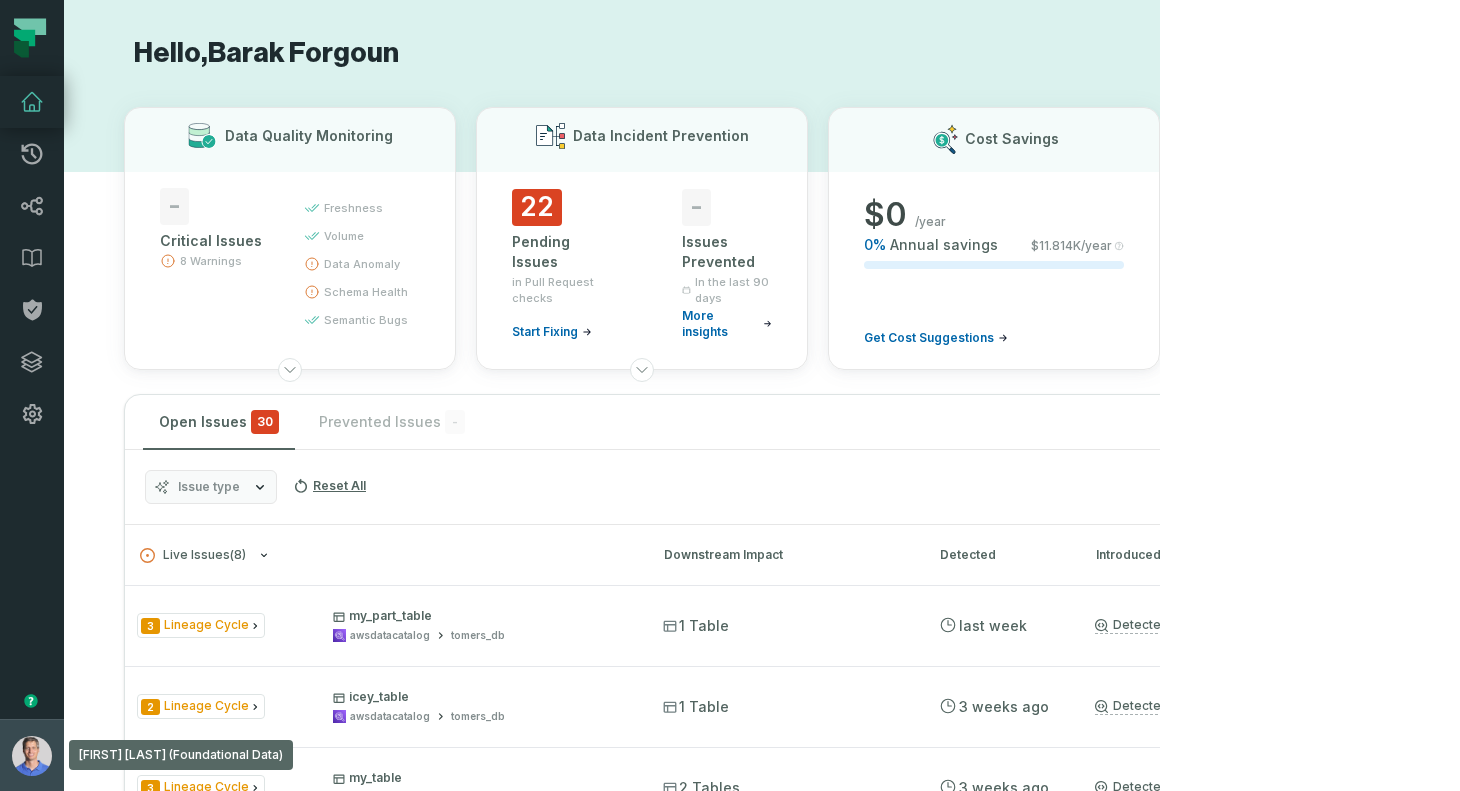 click at bounding box center [32, 756] 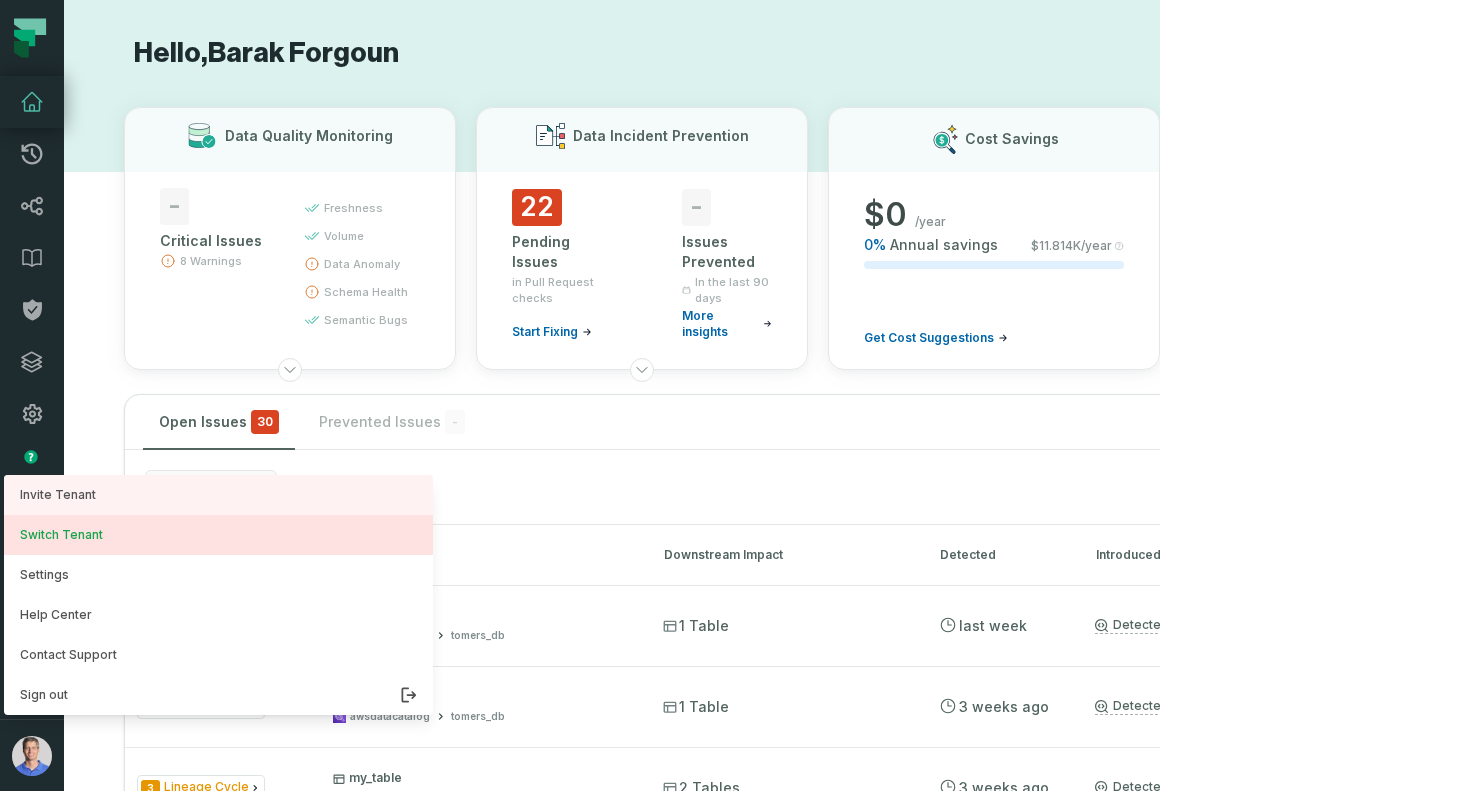 click on "Switch Tenant" at bounding box center [218, 535] 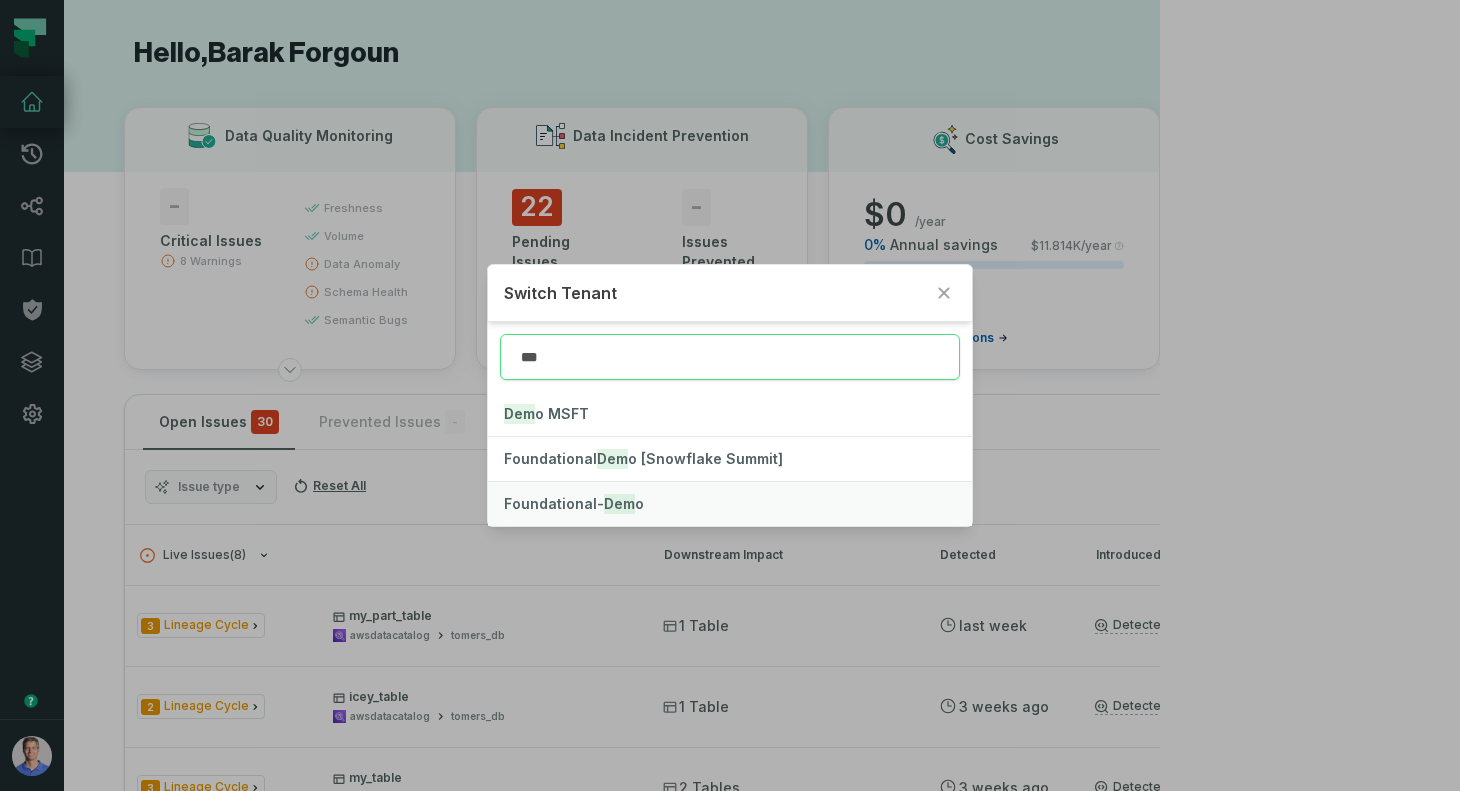 type on "***" 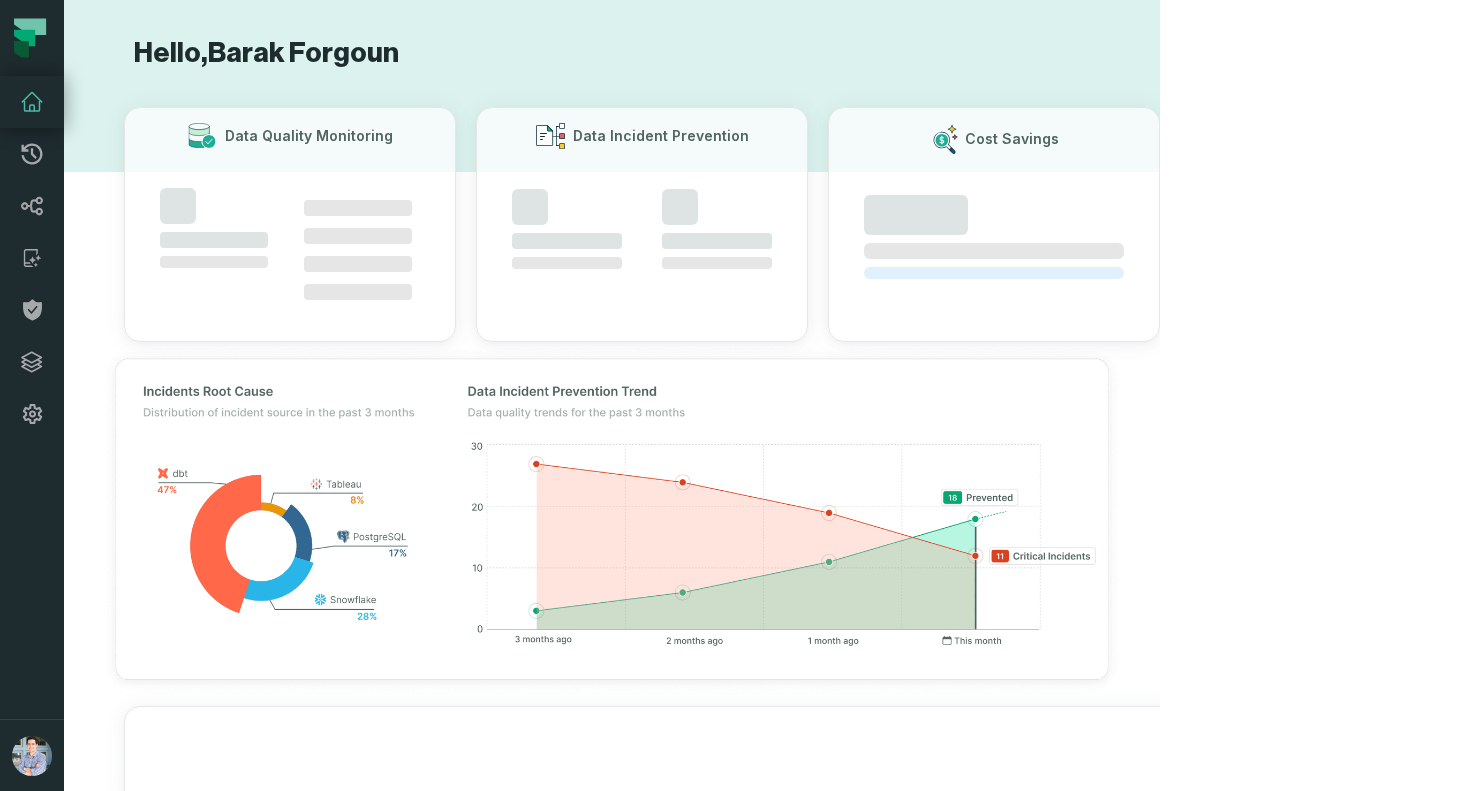 scroll, scrollTop: 0, scrollLeft: 0, axis: both 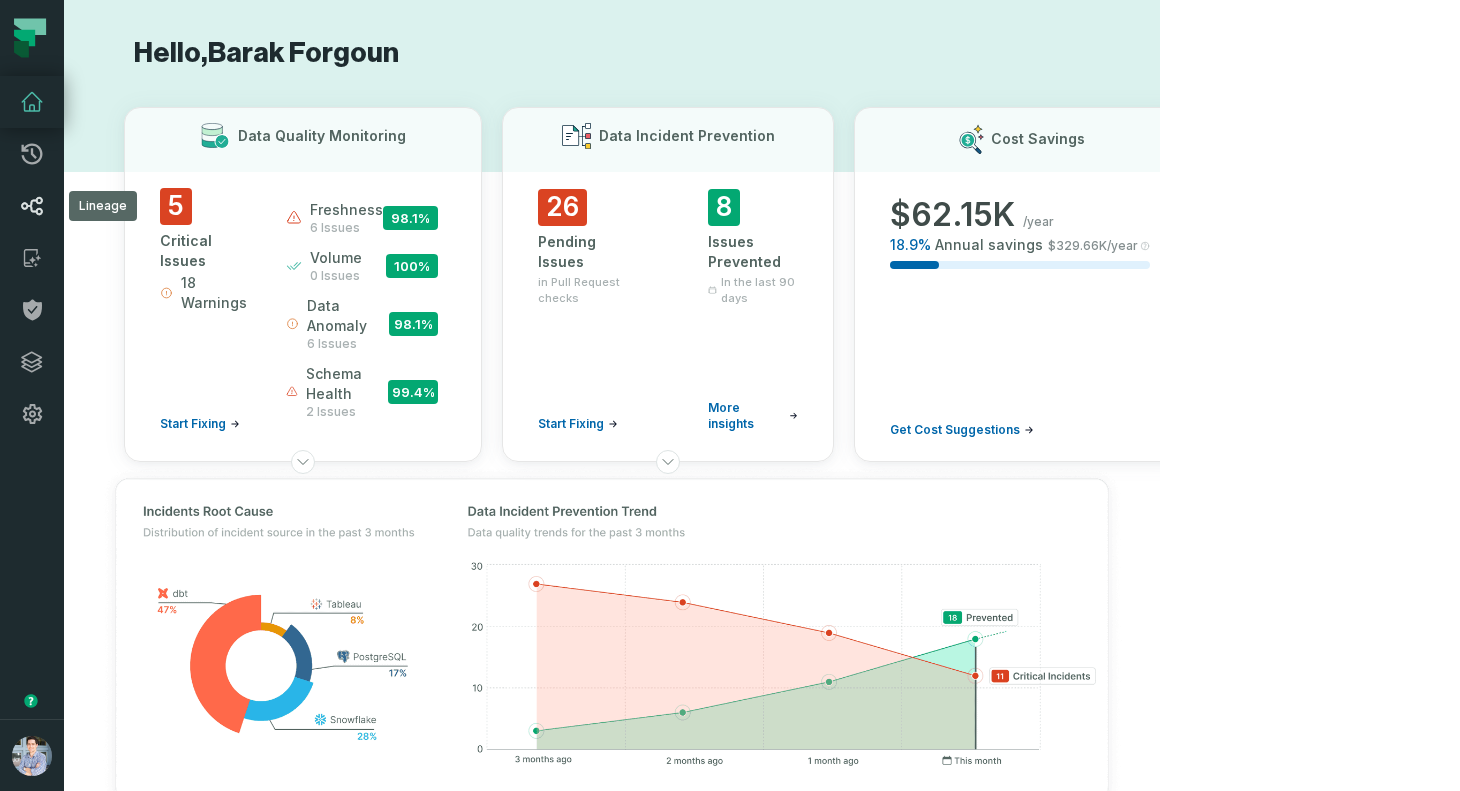 click 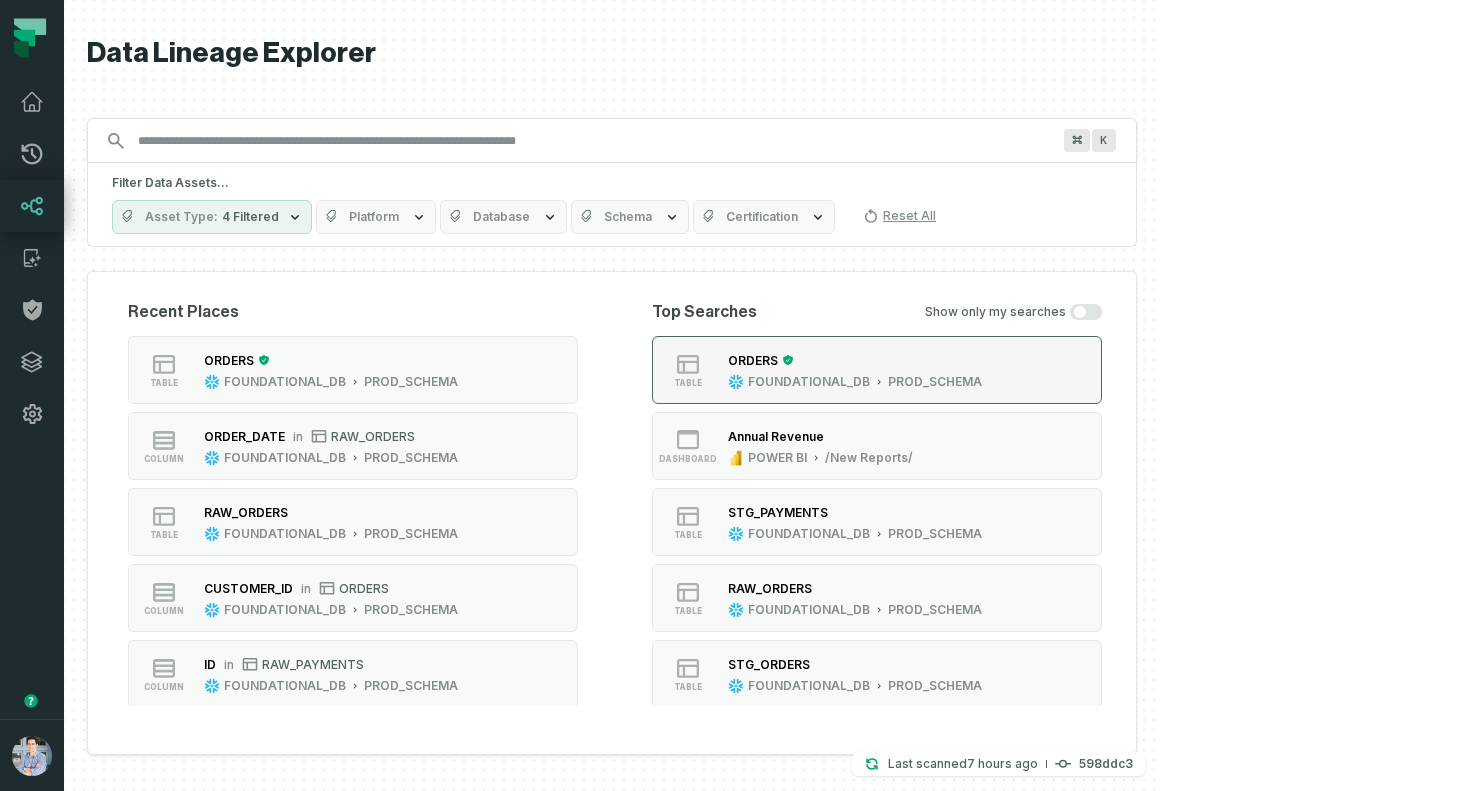 click on "FOUNDATIONAL_DB" at bounding box center [809, 382] 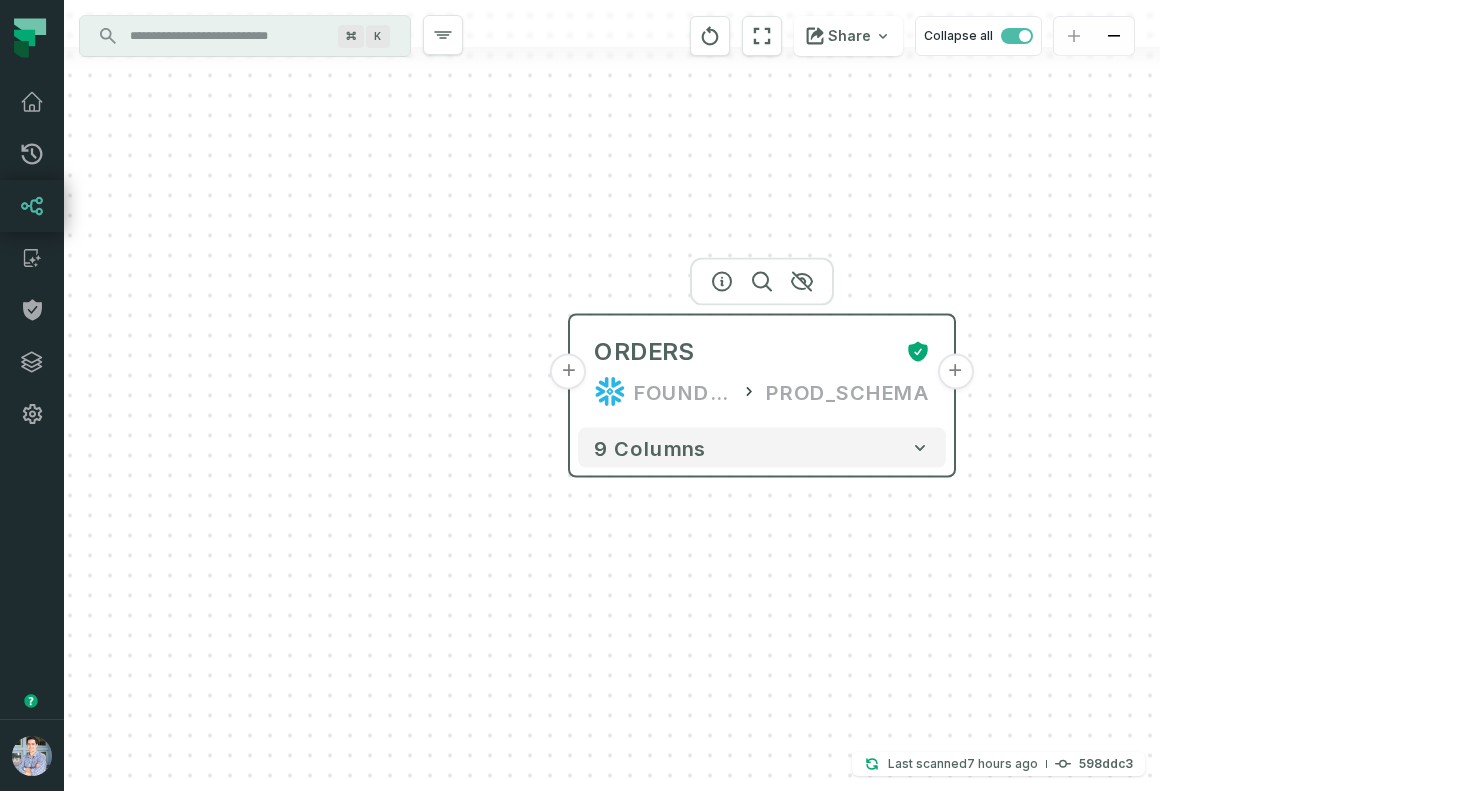 click on "+" at bounding box center (955, 372) 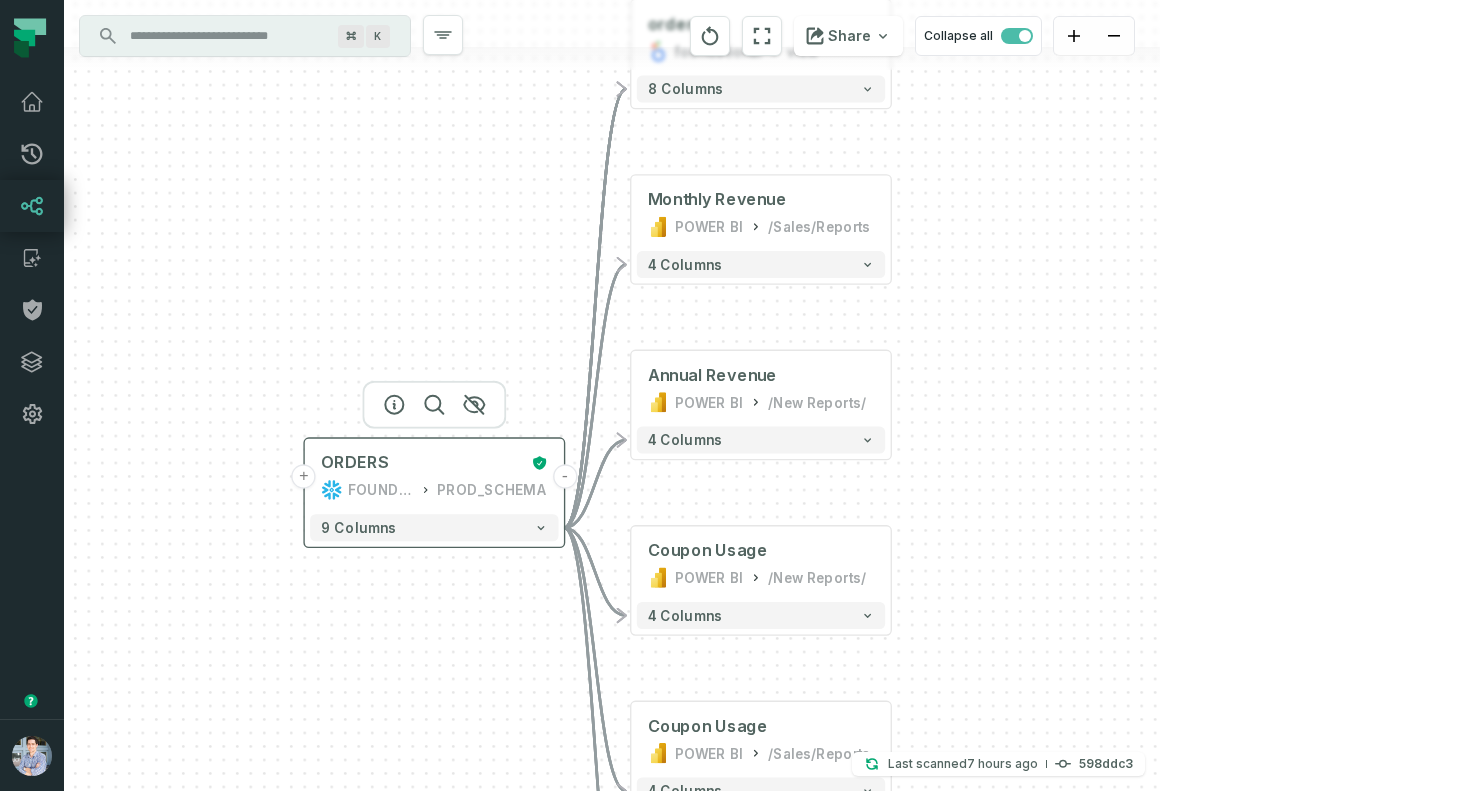 click on "+" at bounding box center [304, 476] 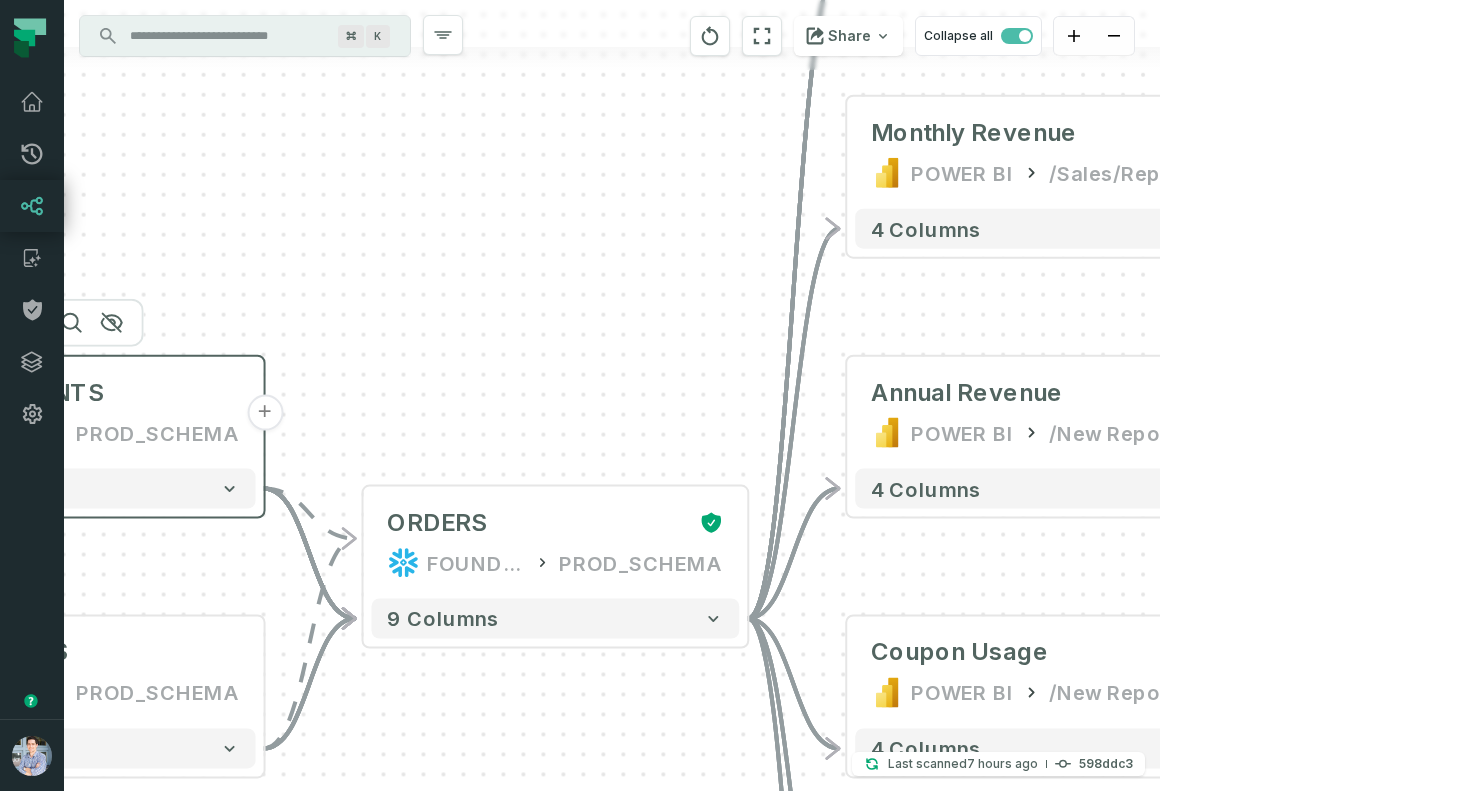 drag, startPoint x: 901, startPoint y: 227, endPoint x: 139, endPoint y: 361, distance: 773.69244 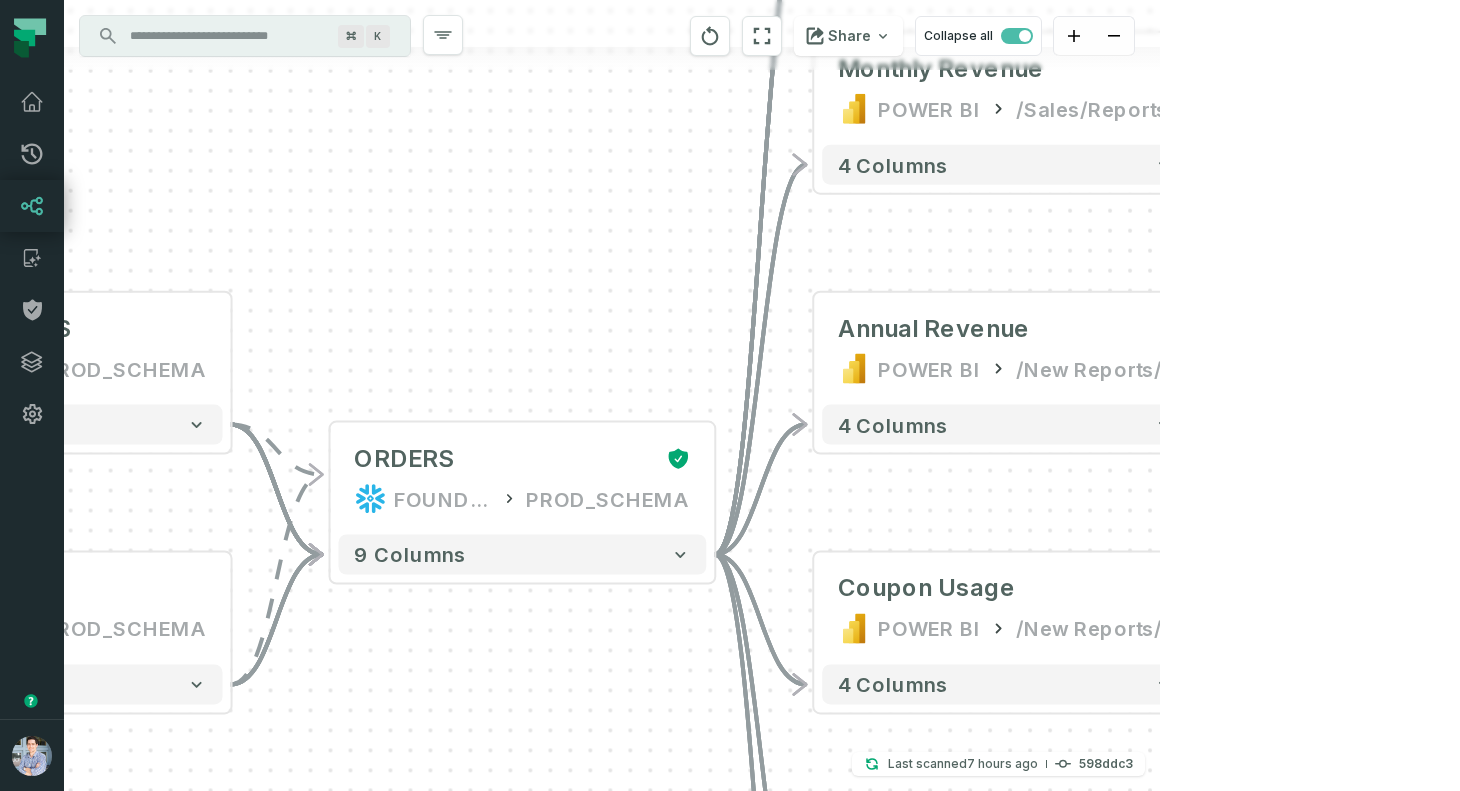 drag, startPoint x: 345, startPoint y: 443, endPoint x: 428, endPoint y: 314, distance: 153.39491 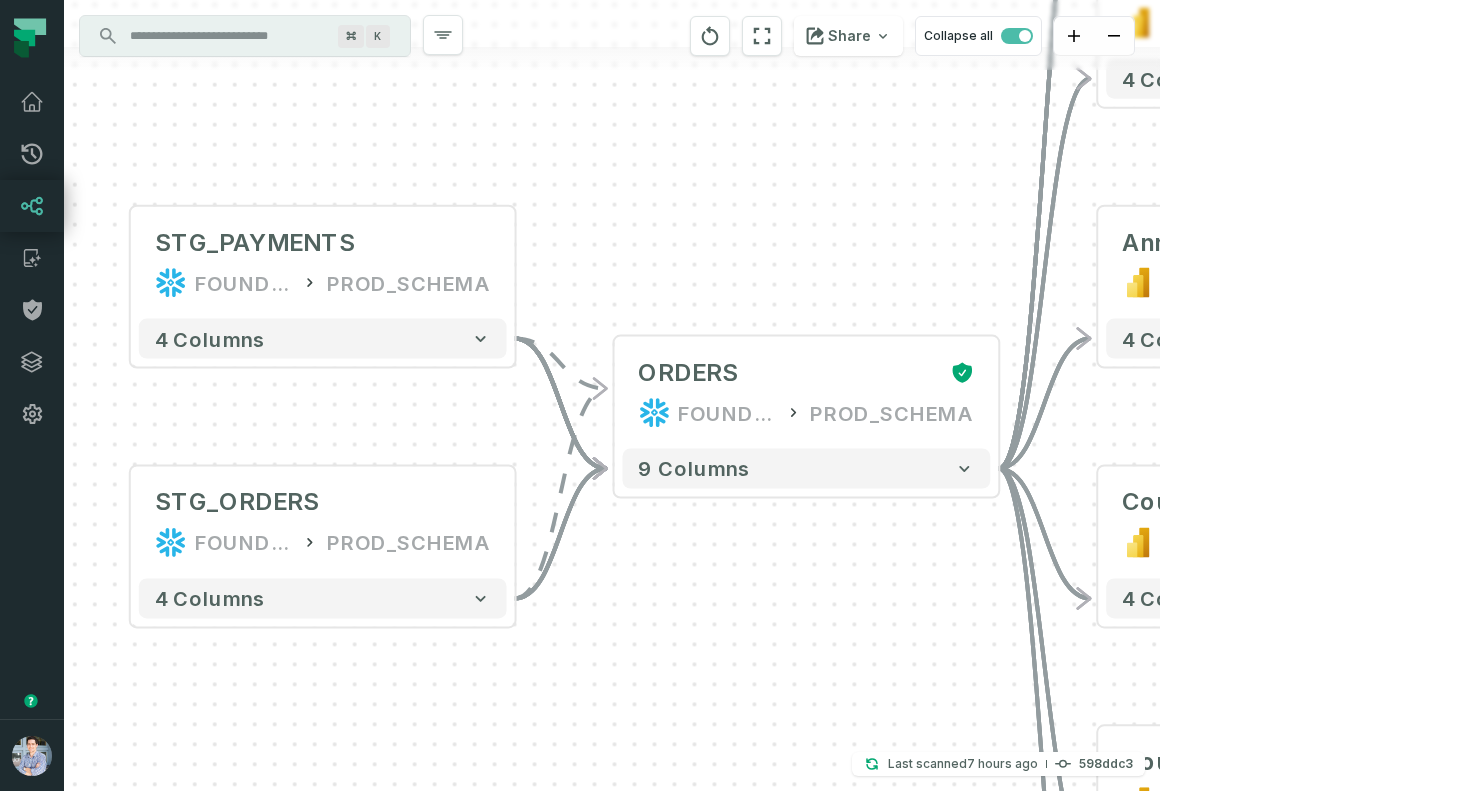 drag, startPoint x: 391, startPoint y: 195, endPoint x: 621, endPoint y: 195, distance: 230 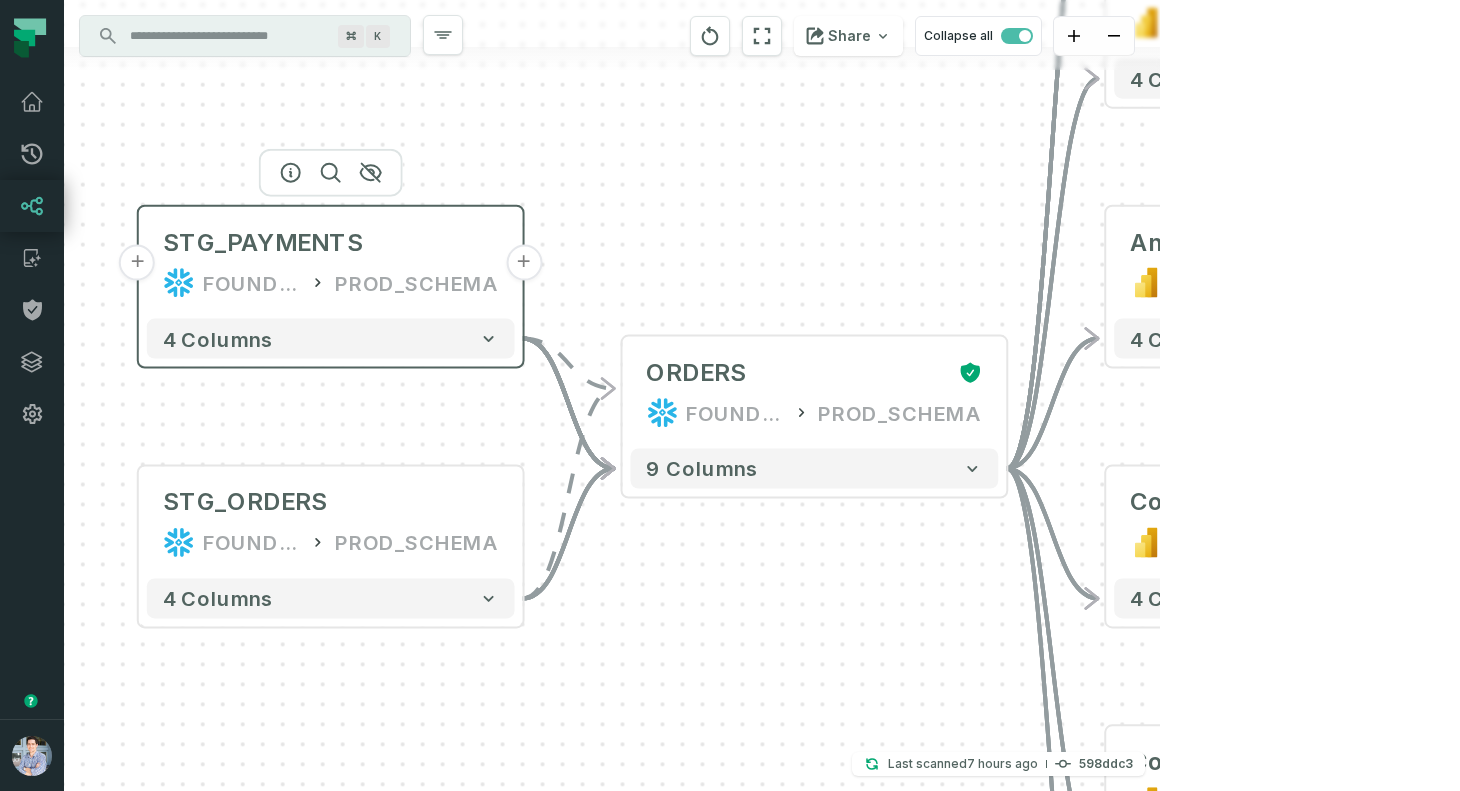 click on "+" at bounding box center (138, 263) 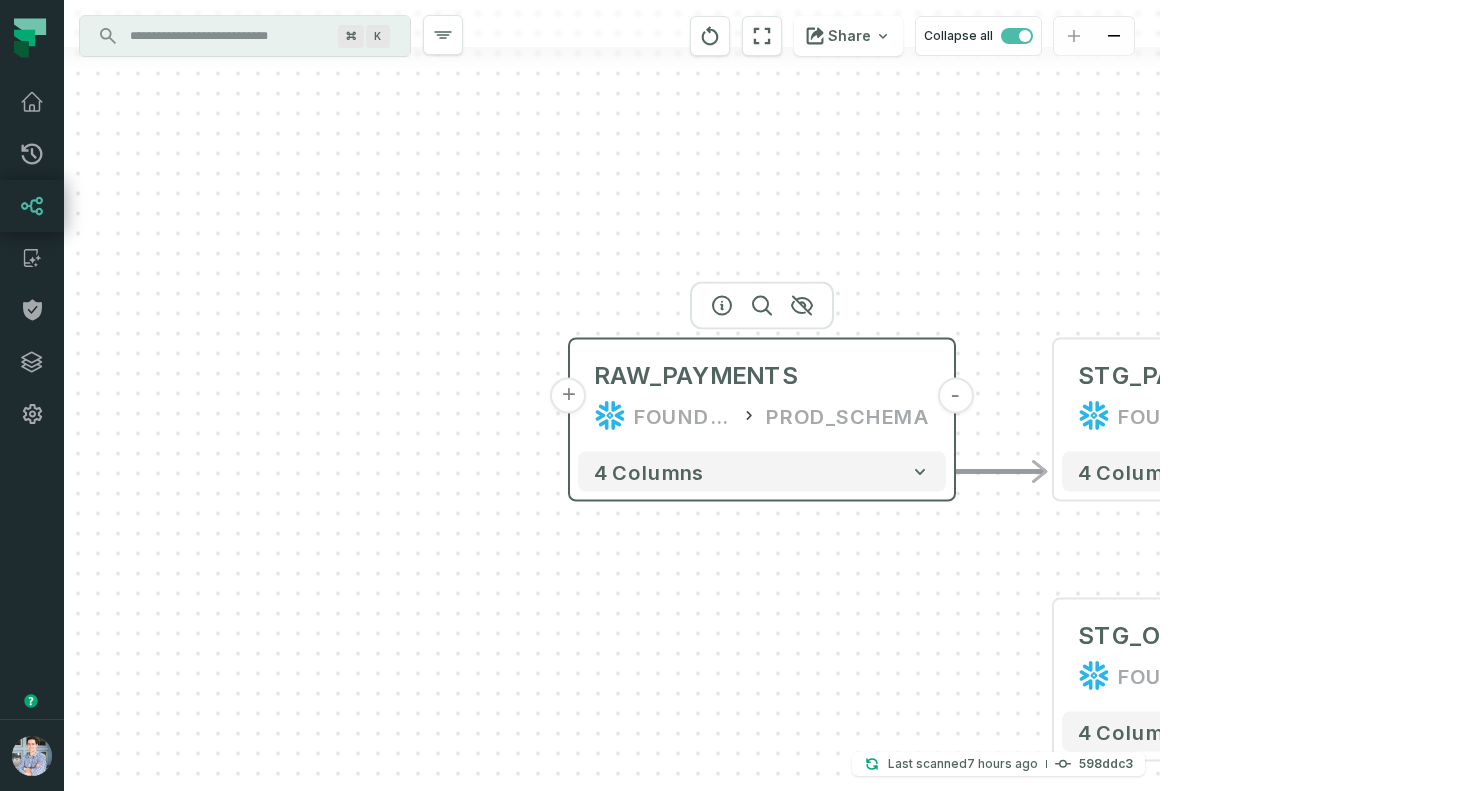 click on "+" at bounding box center [569, 396] 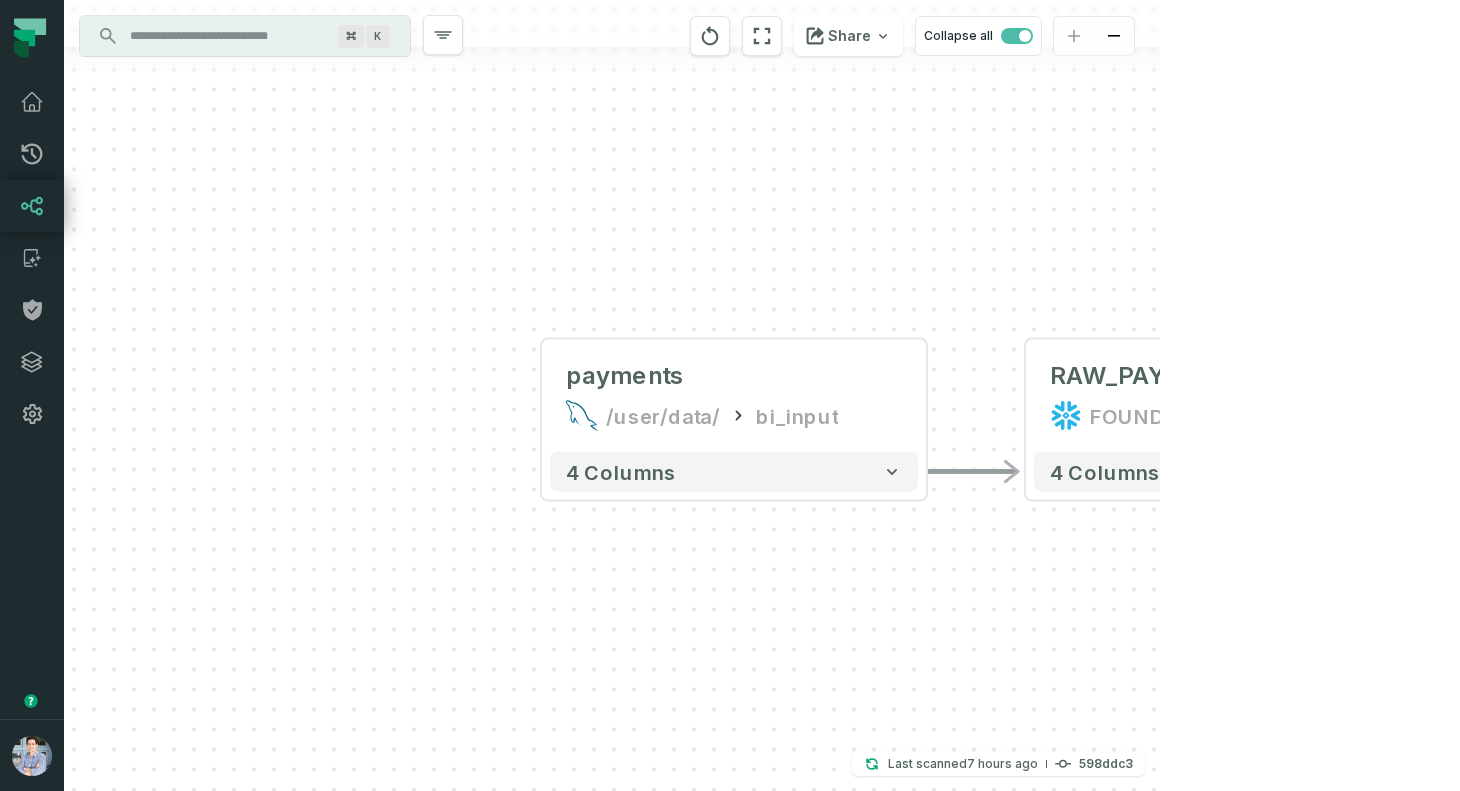 drag, startPoint x: 1068, startPoint y: 312, endPoint x: 1000, endPoint y: 312, distance: 68 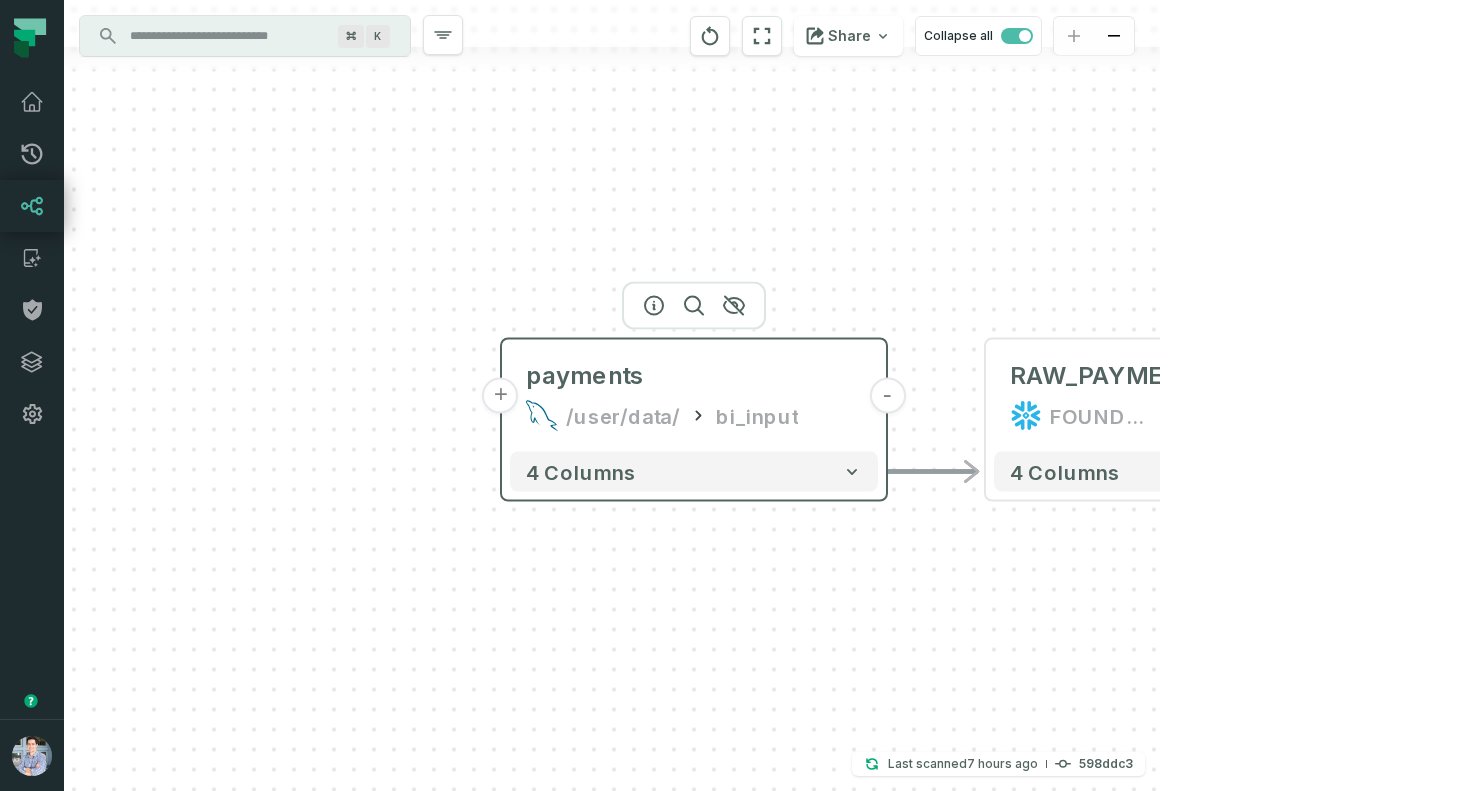 click on "+" at bounding box center [501, 396] 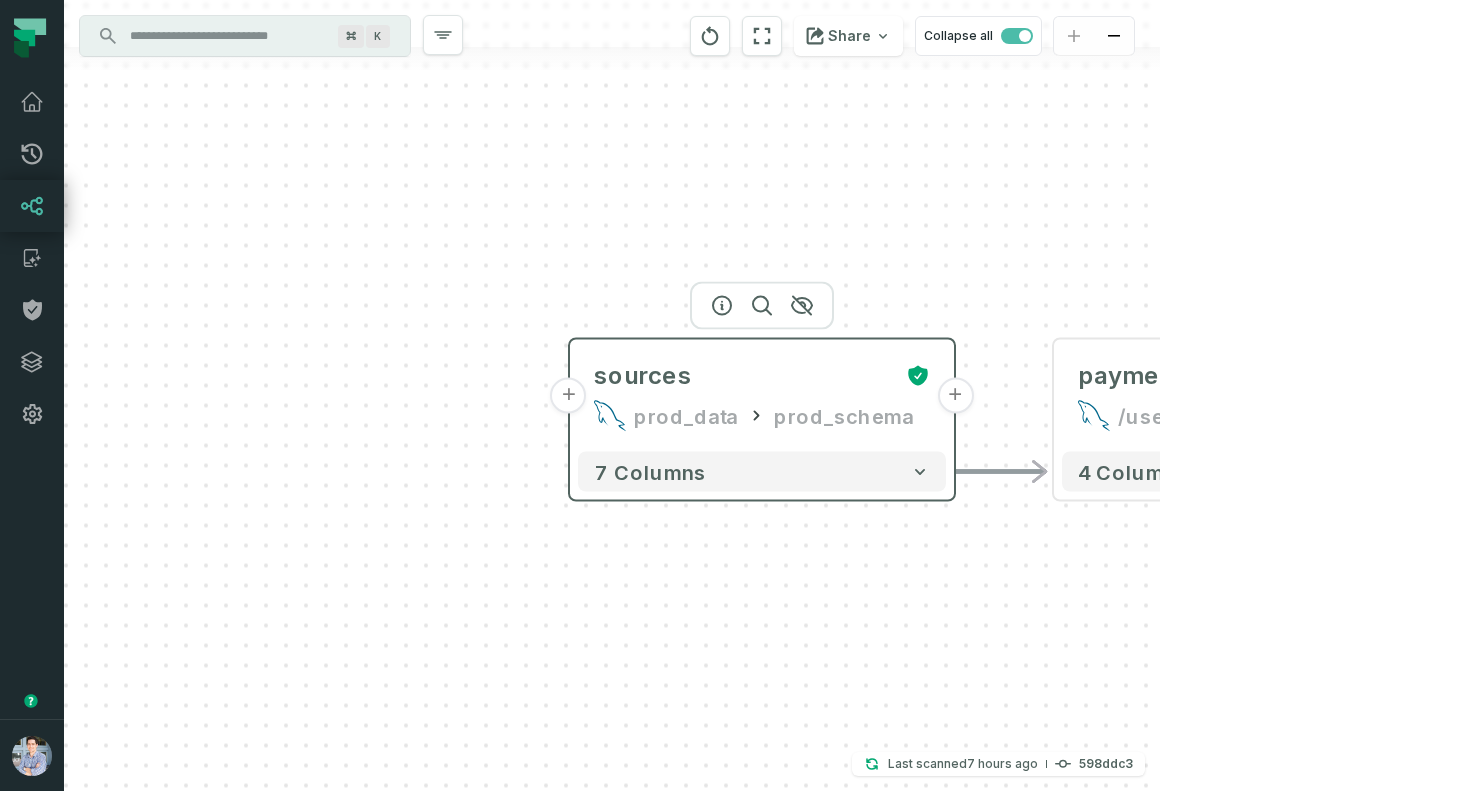 click on "+" at bounding box center (569, 396) 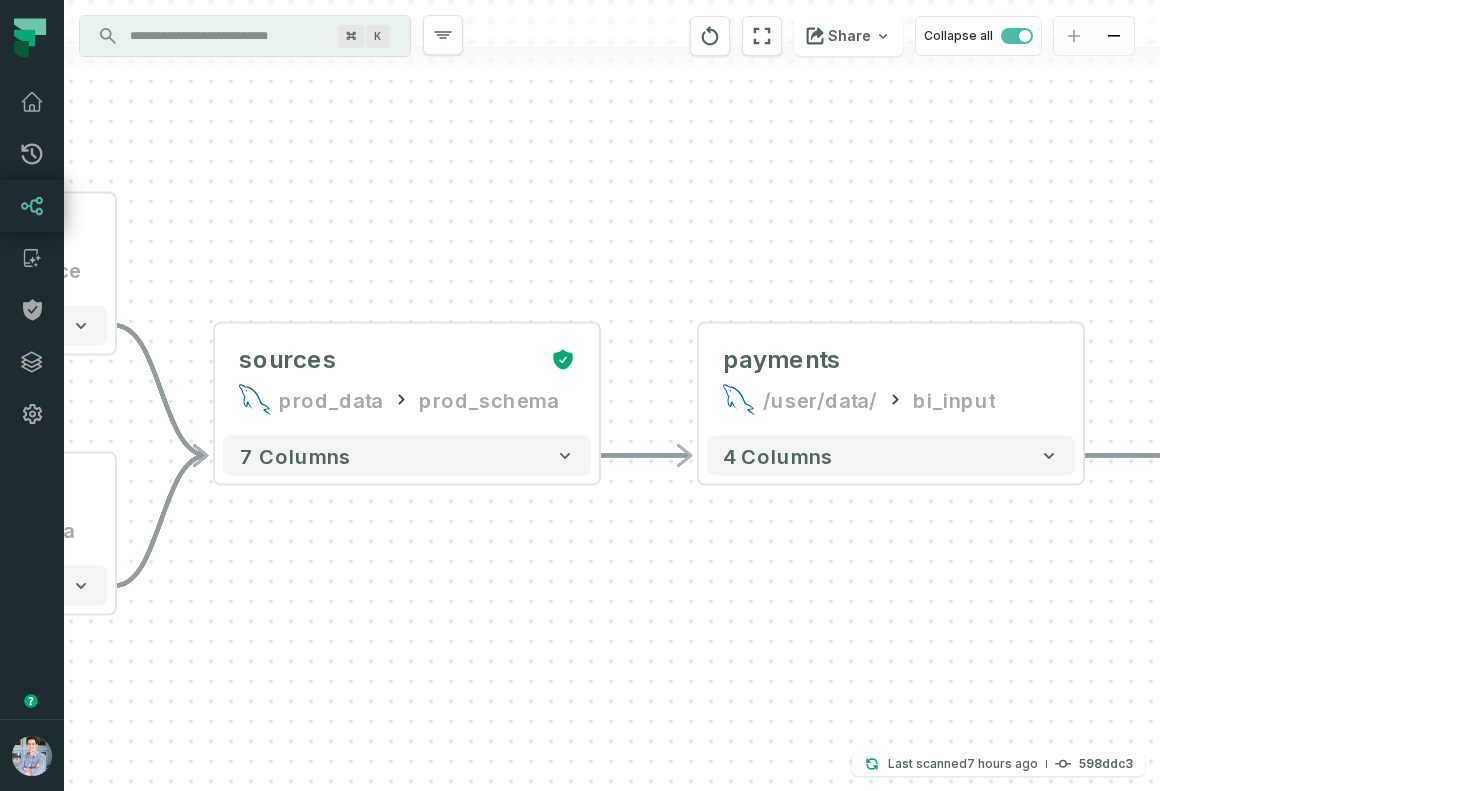 drag, startPoint x: 1195, startPoint y: 309, endPoint x: 299, endPoint y: 253, distance: 897.7483 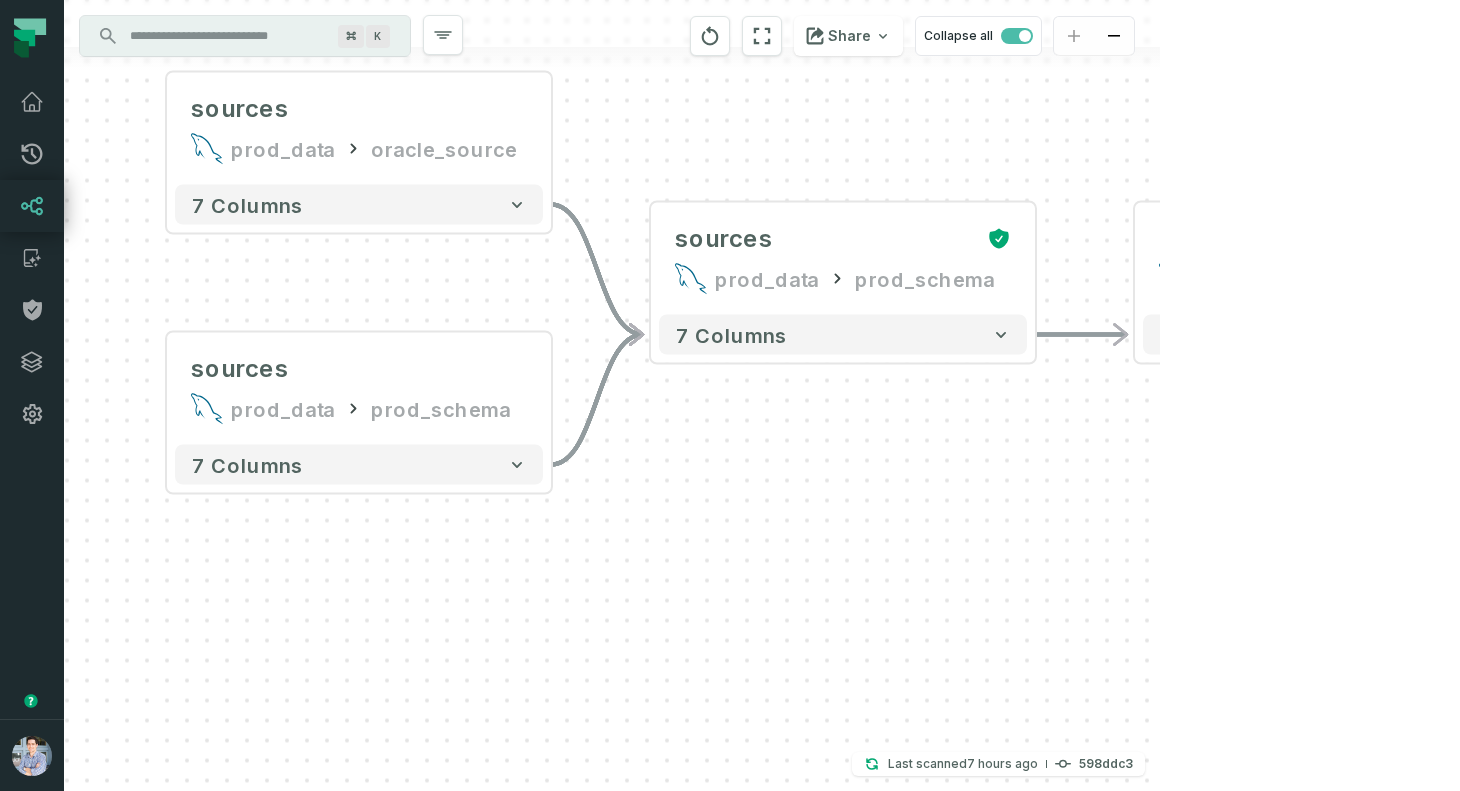 drag, startPoint x: 549, startPoint y: 236, endPoint x: 1040, endPoint y: 131, distance: 502.1016 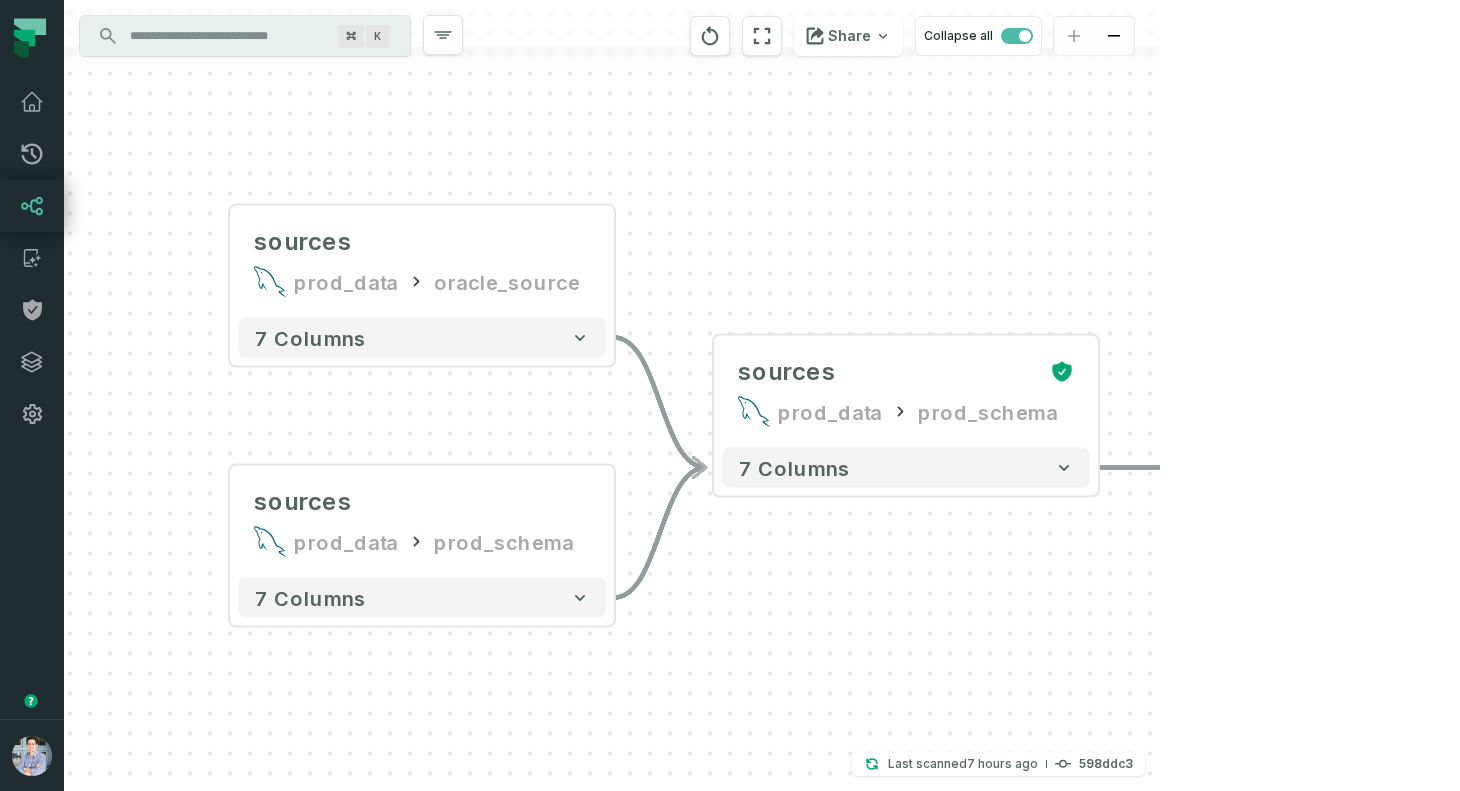 drag, startPoint x: 640, startPoint y: 110, endPoint x: 702, endPoint y: 243, distance: 146.74127 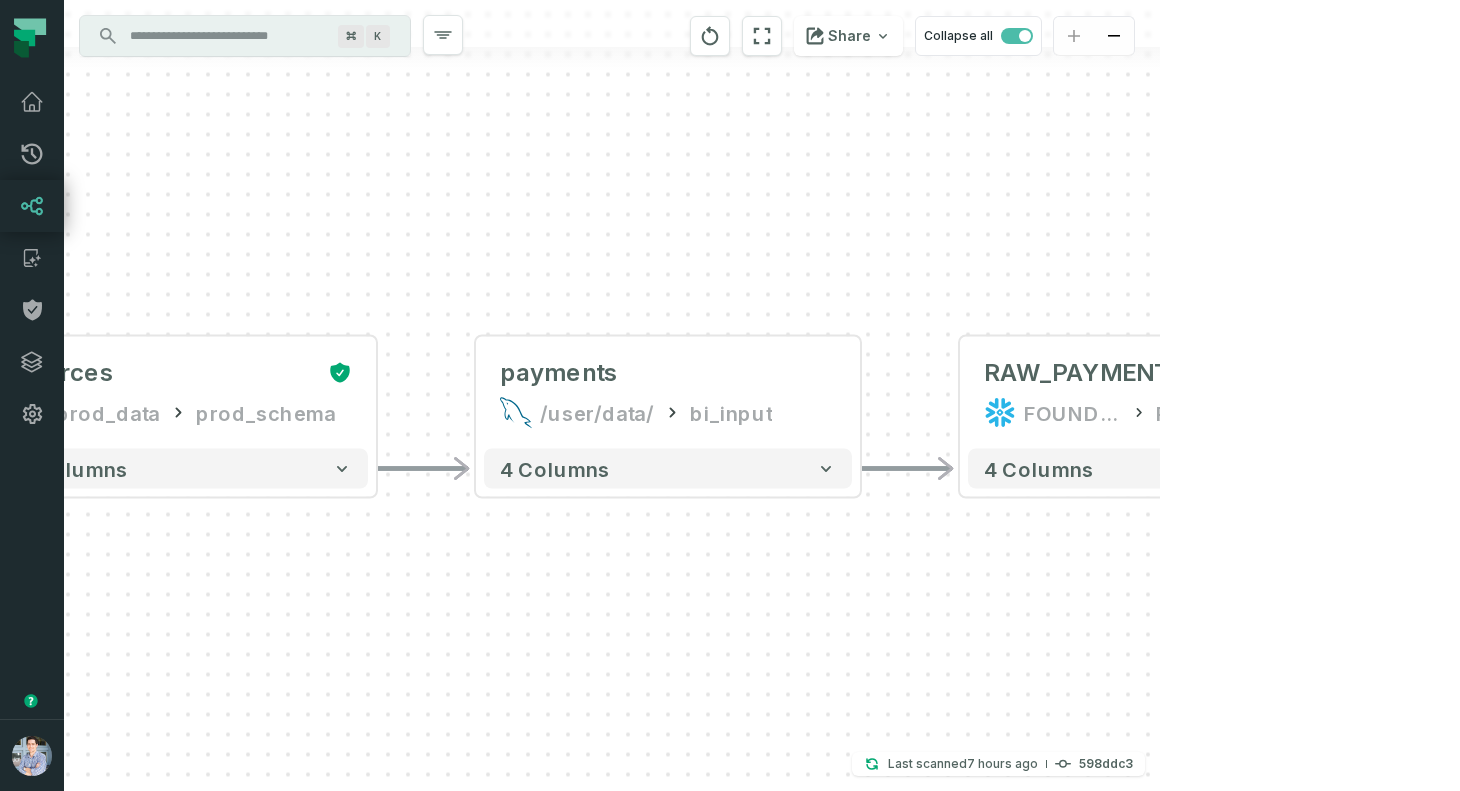 drag, startPoint x: 1129, startPoint y: 224, endPoint x: 376, endPoint y: 222, distance: 753.0027 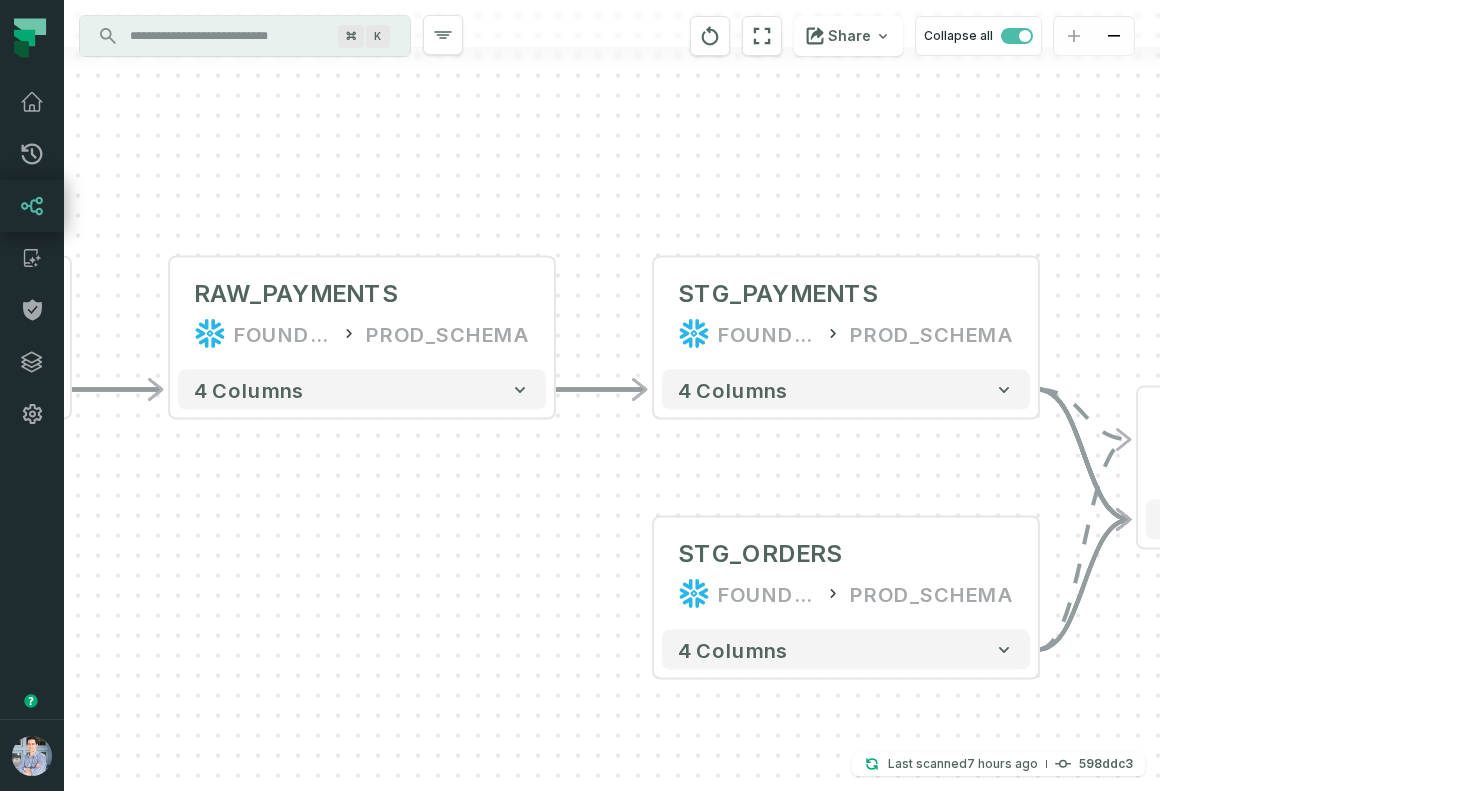 drag, startPoint x: 1123, startPoint y: 240, endPoint x: 318, endPoint y: 145, distance: 810.5862 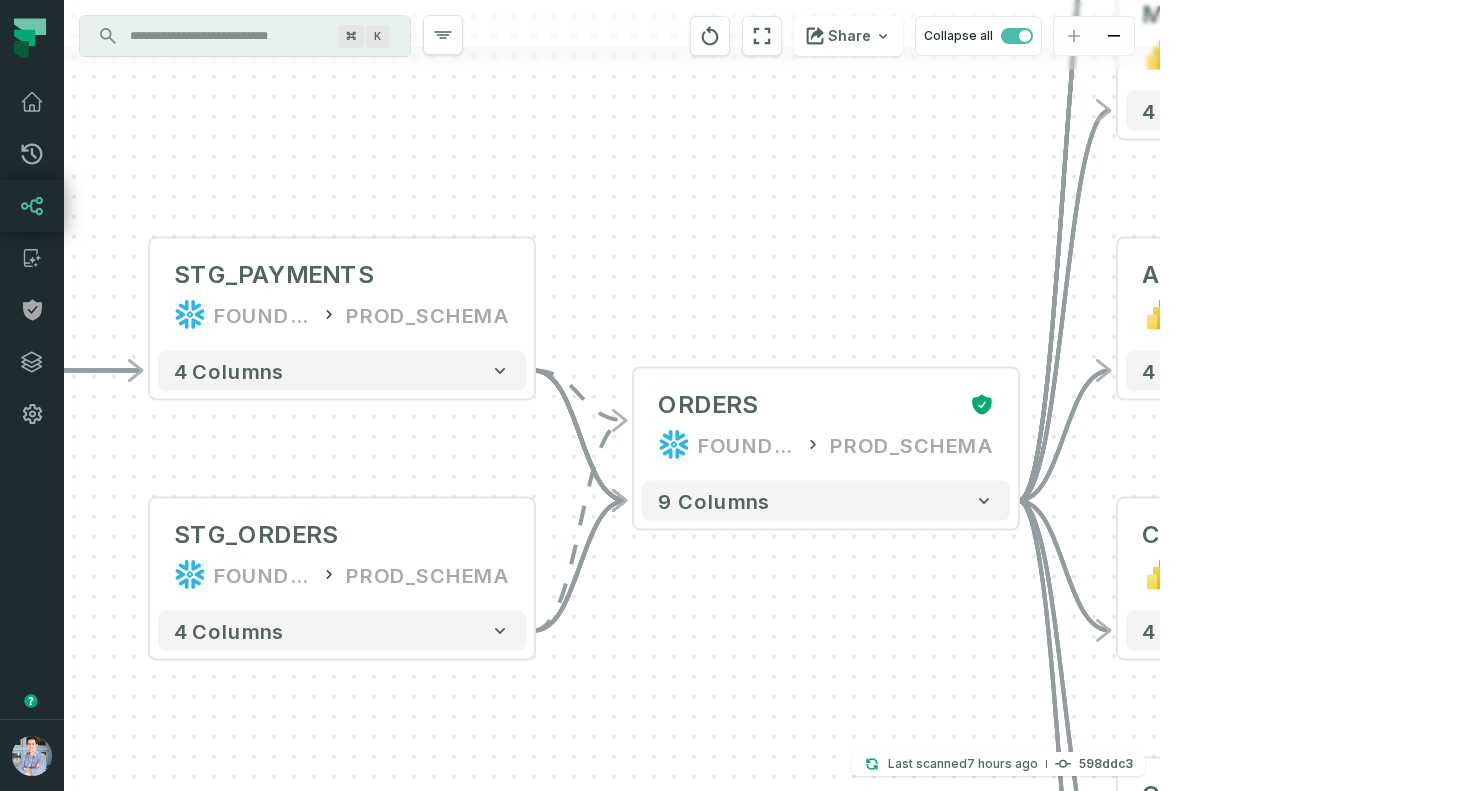 drag, startPoint x: 1041, startPoint y: 212, endPoint x: 584, endPoint y: 212, distance: 457 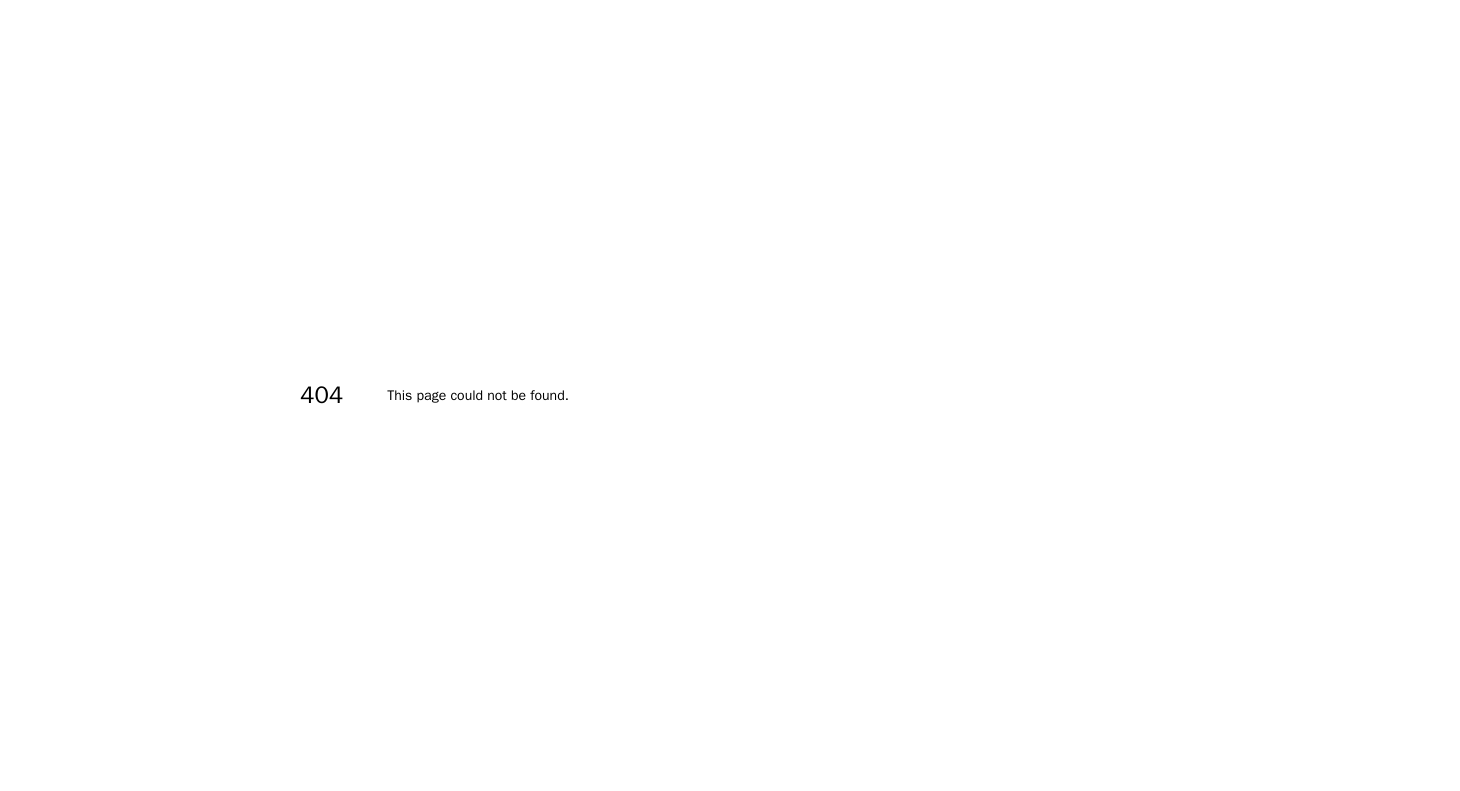 scroll, scrollTop: 0, scrollLeft: 0, axis: both 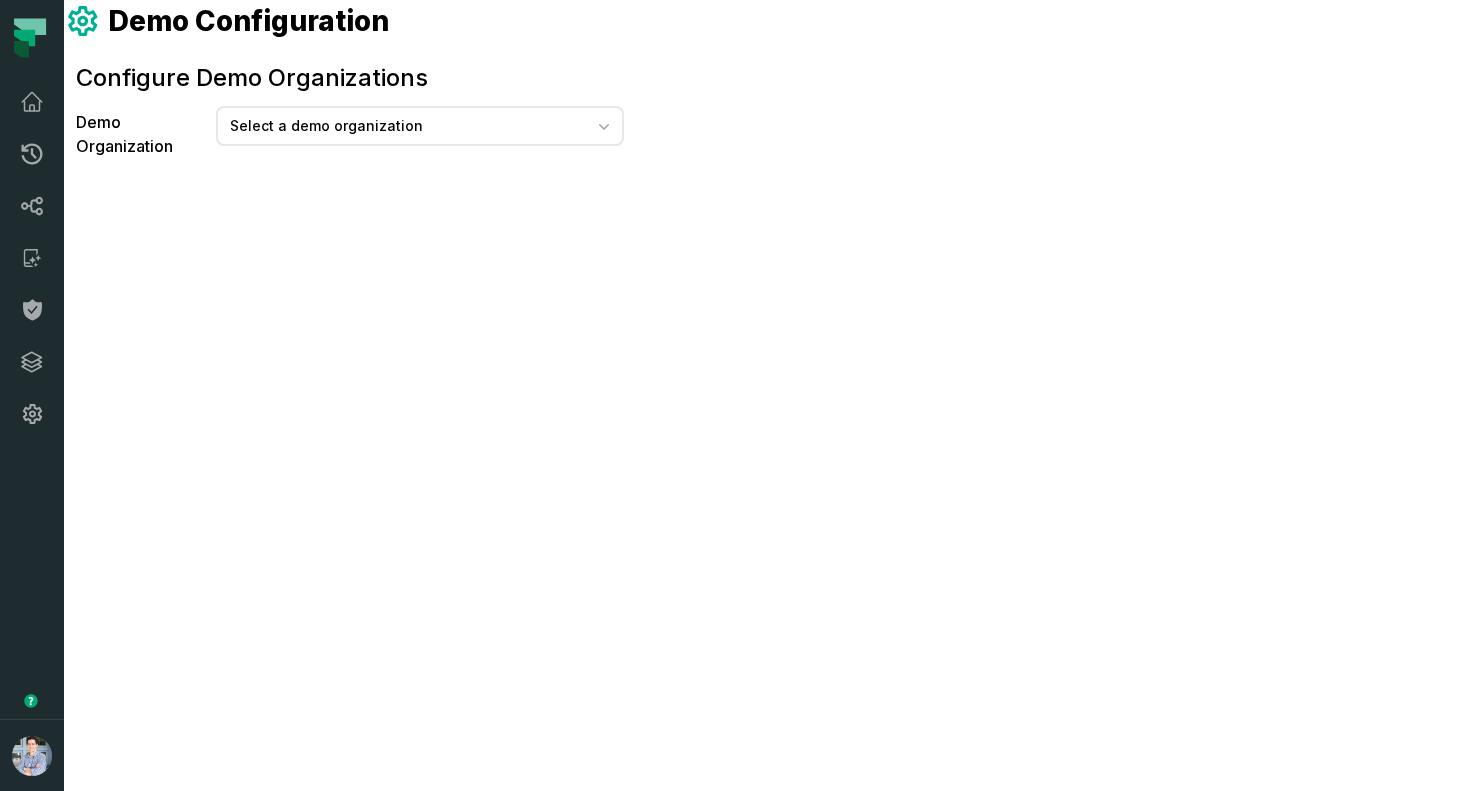 click on "Select a demo organization" at bounding box center [406, 126] 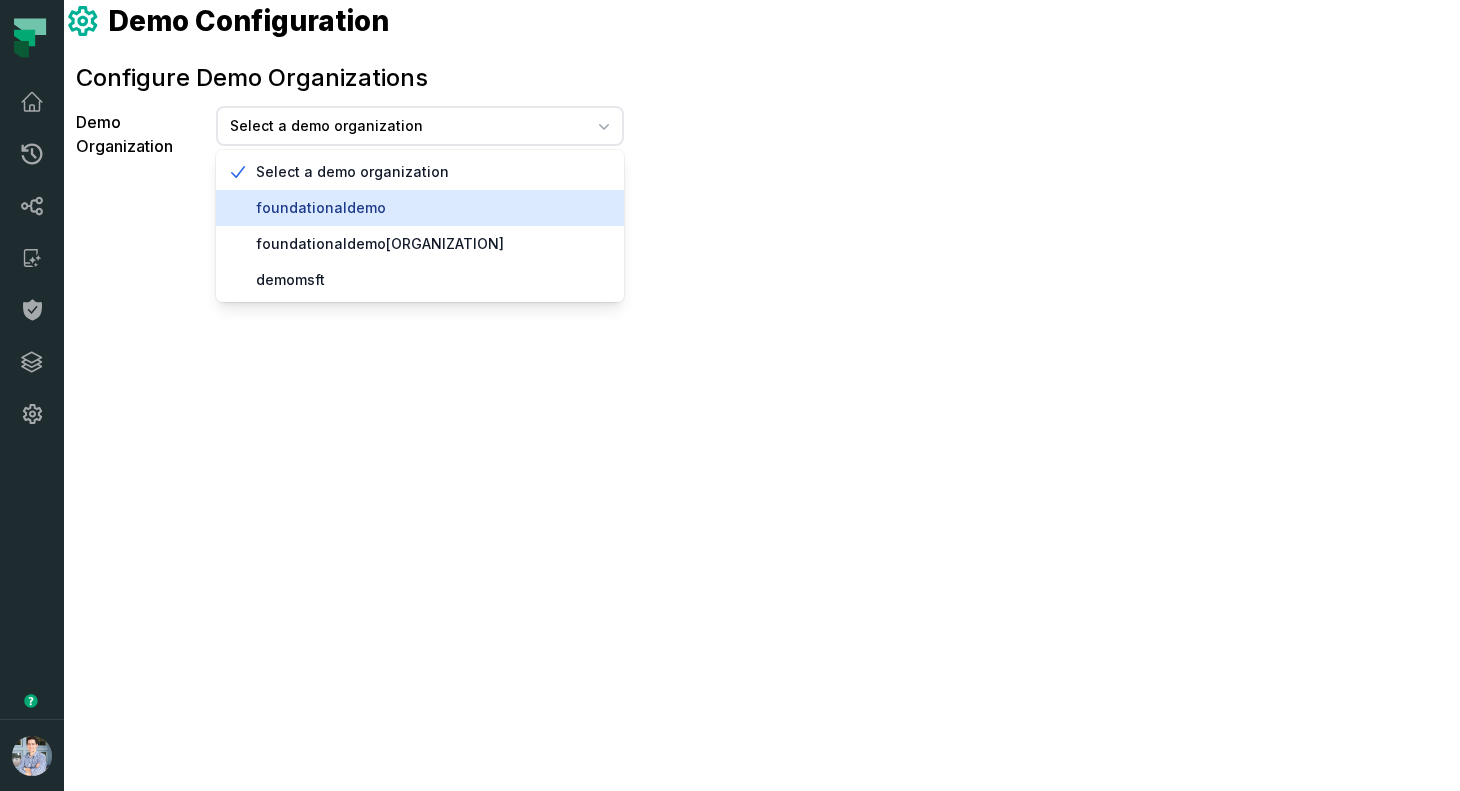 click on "foundationaldemo" at bounding box center (432, 208) 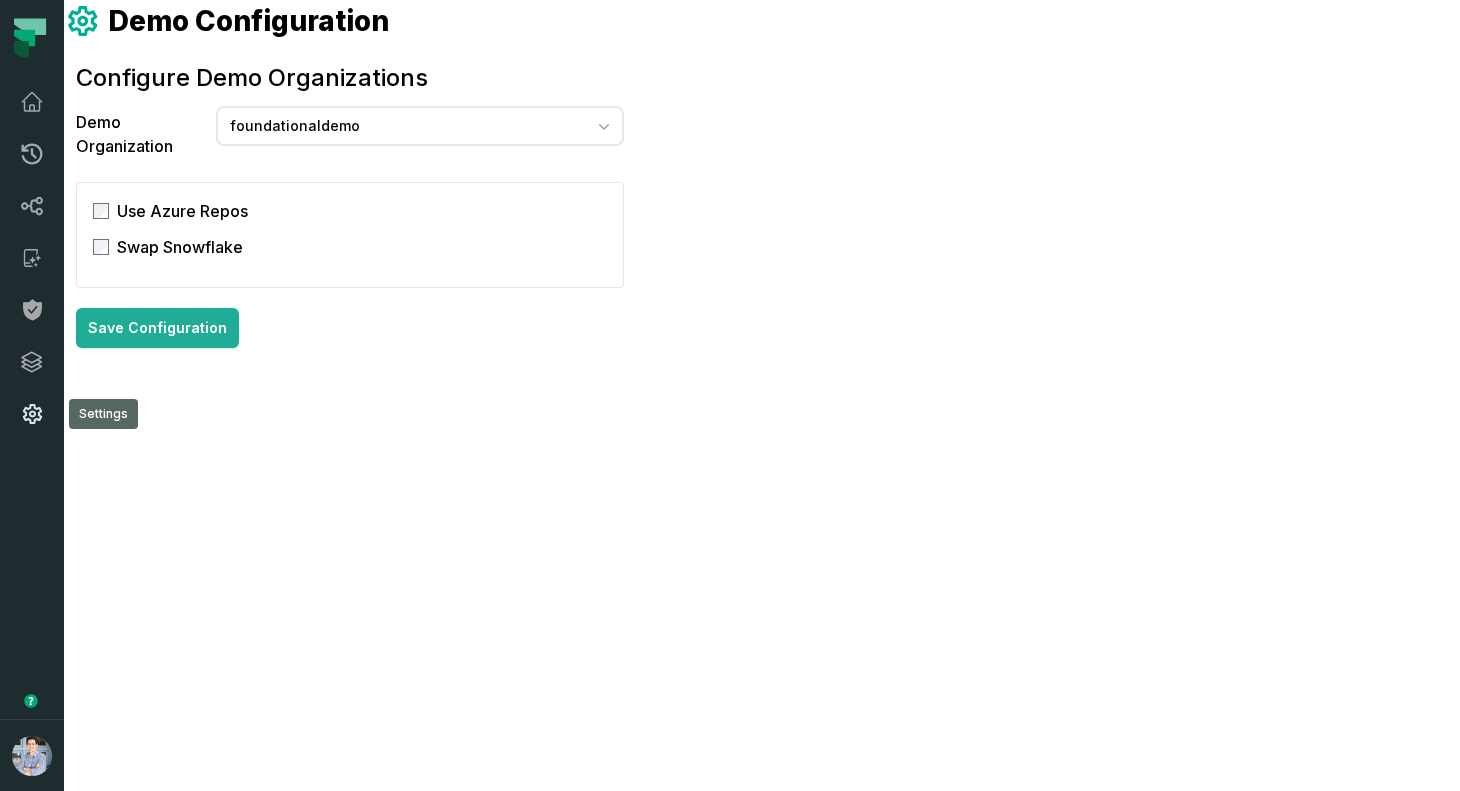 click 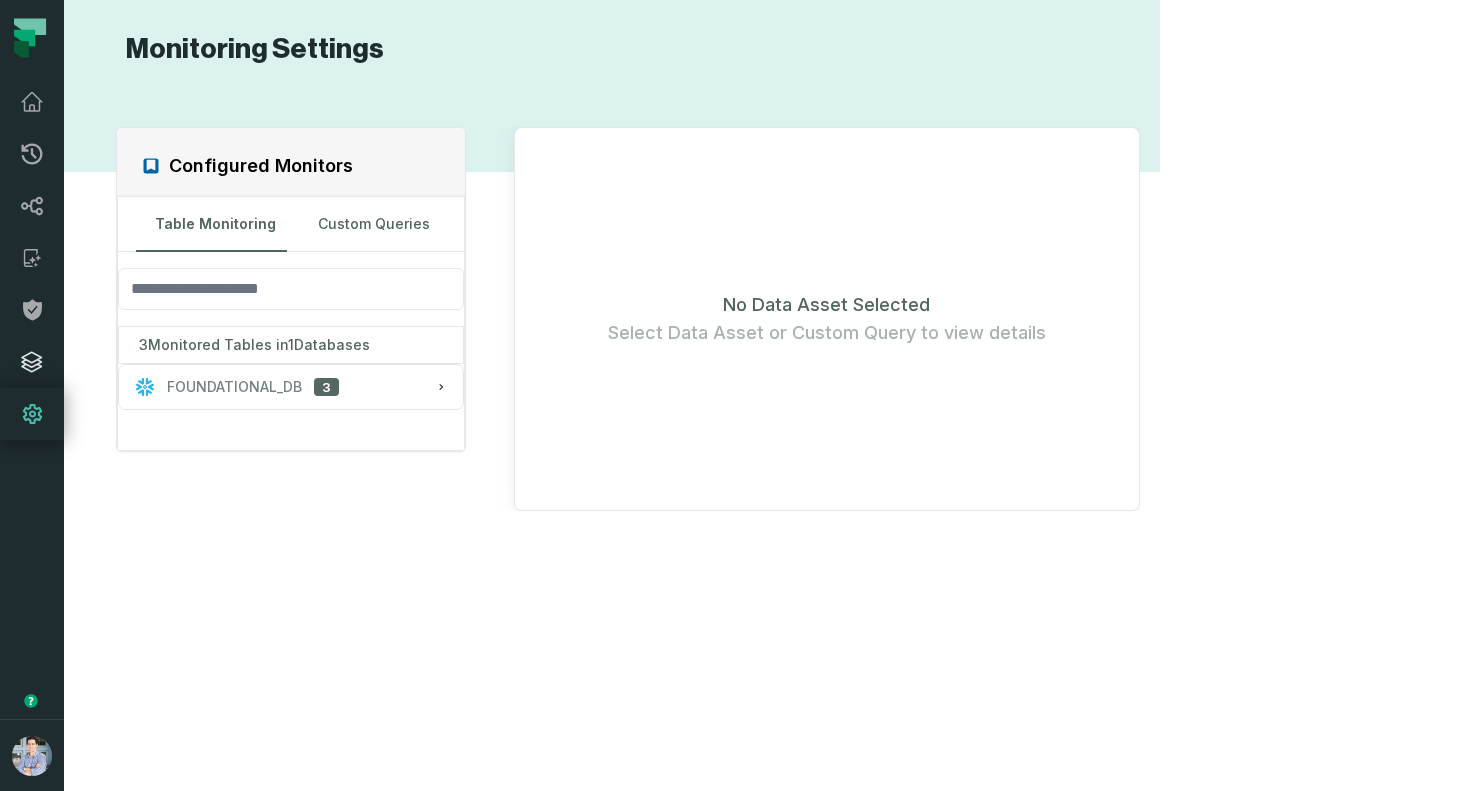 click 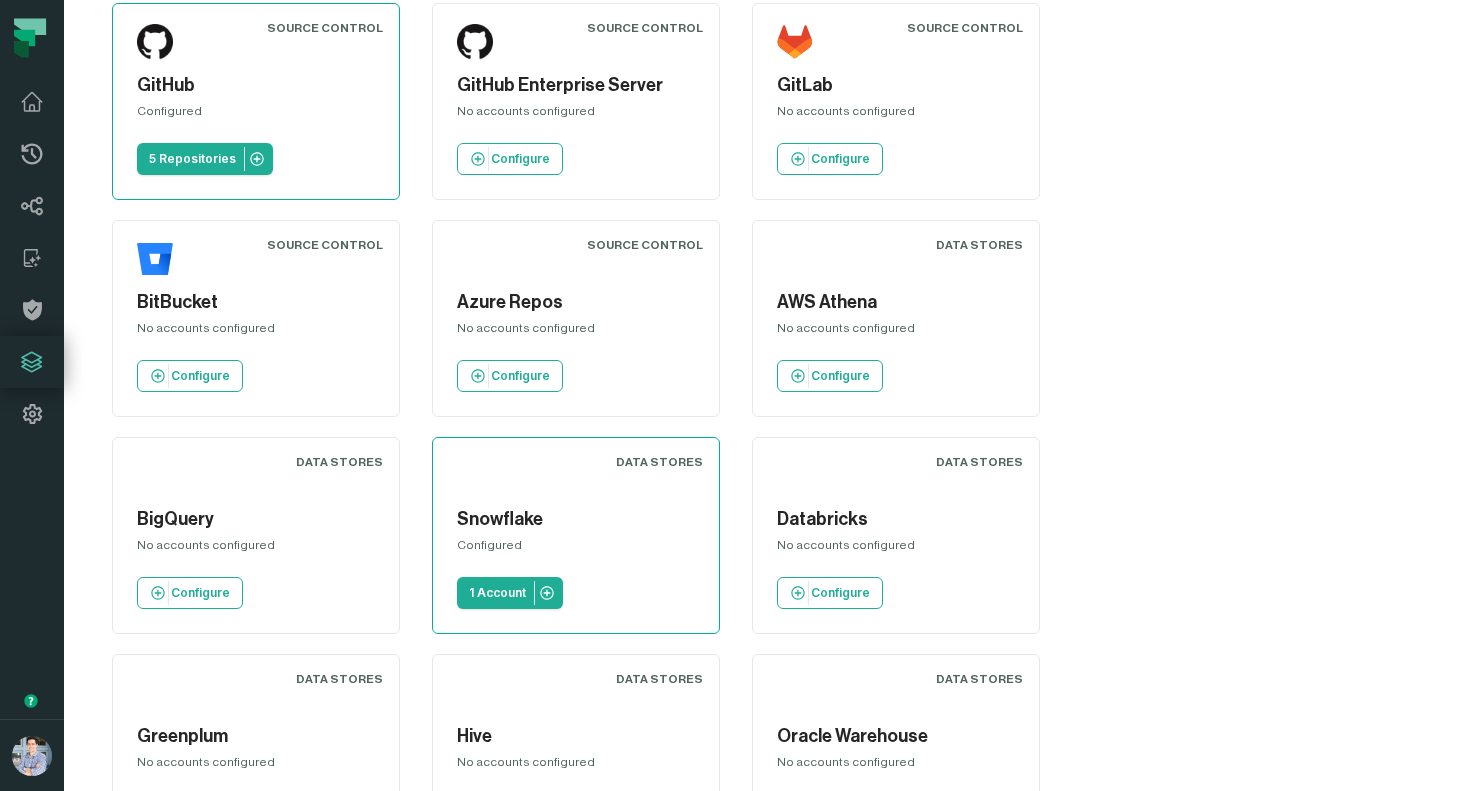 scroll, scrollTop: 0, scrollLeft: 0, axis: both 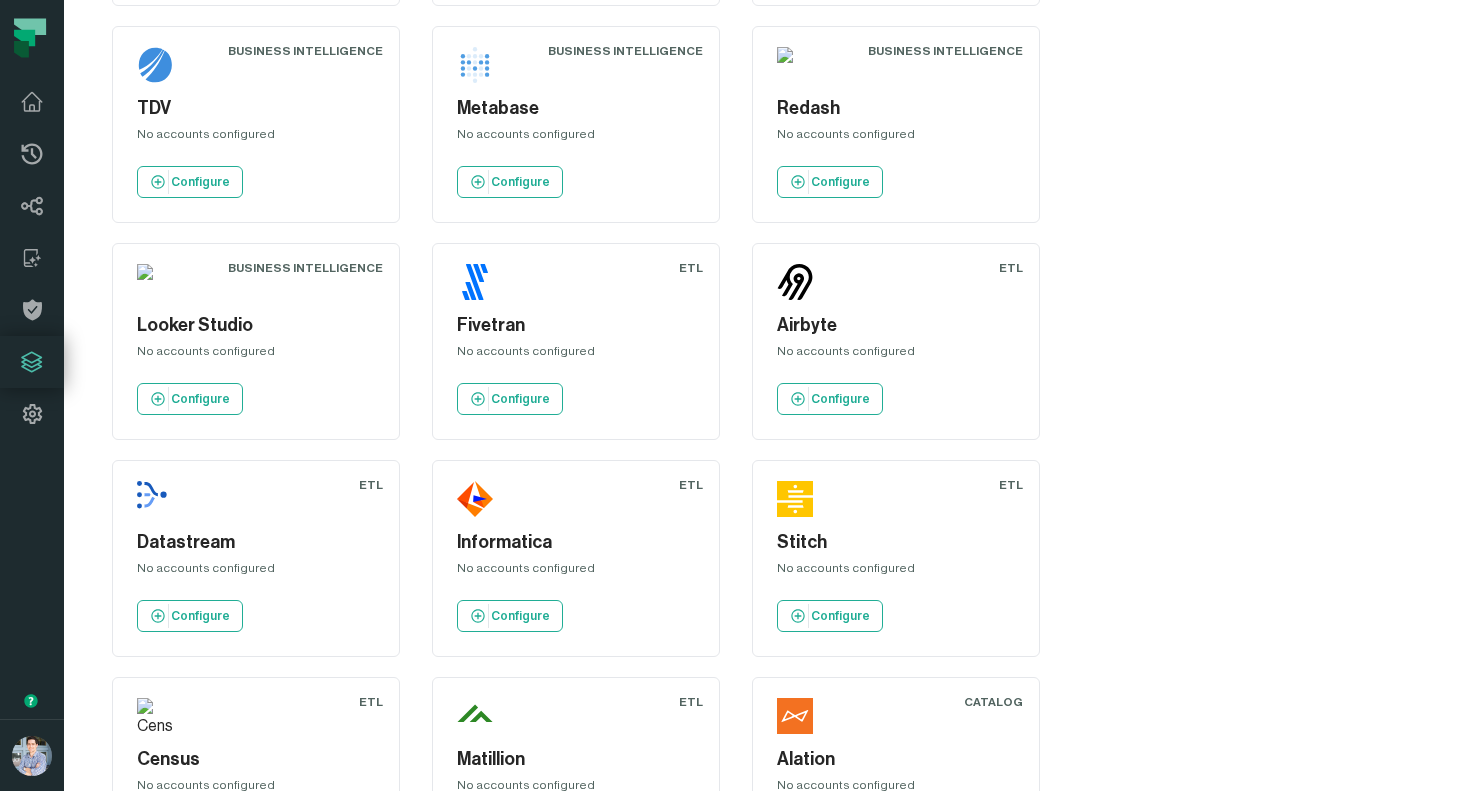 click on "Upstream Source" at bounding box center [322, 1353] 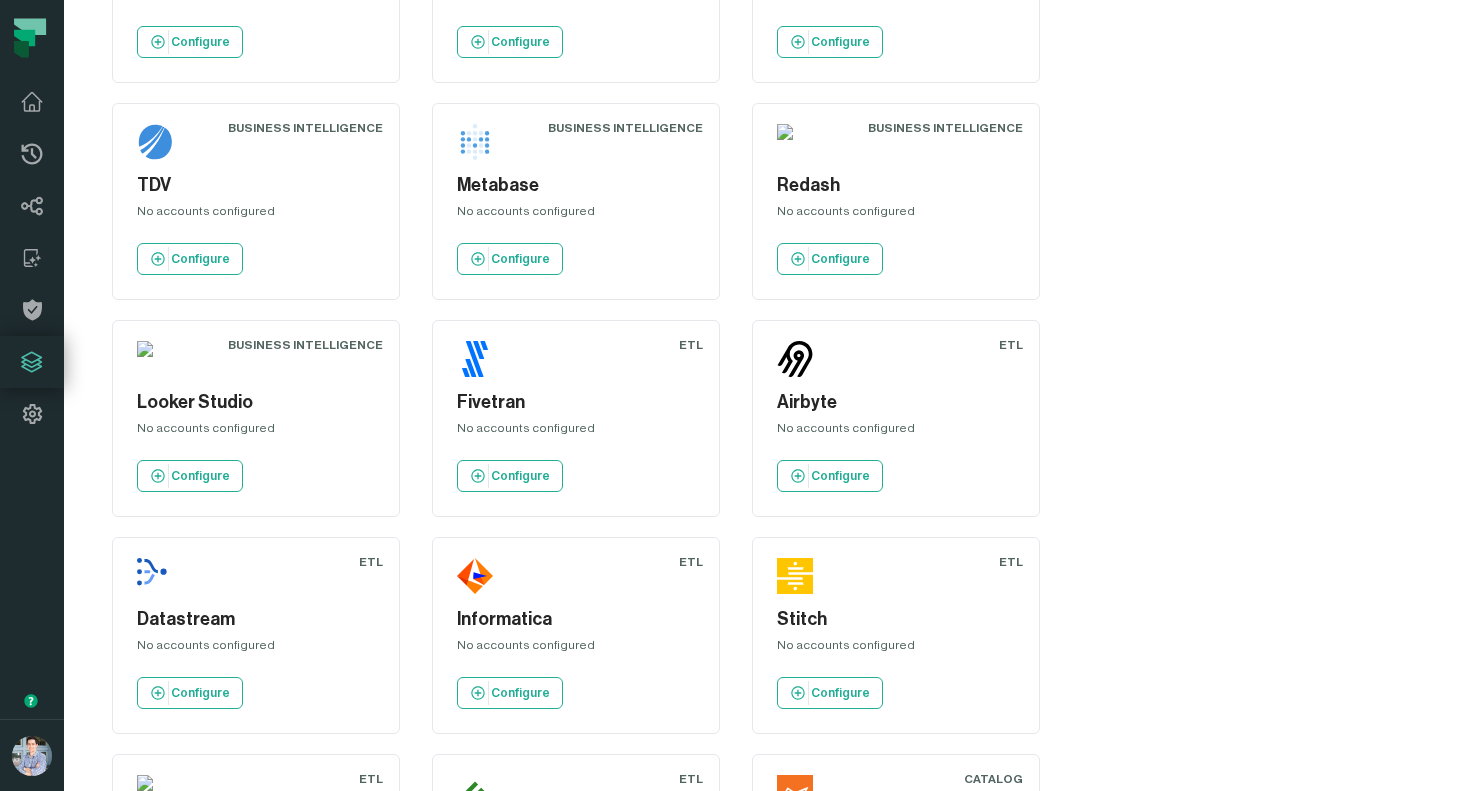 scroll, scrollTop: 1498, scrollLeft: 0, axis: vertical 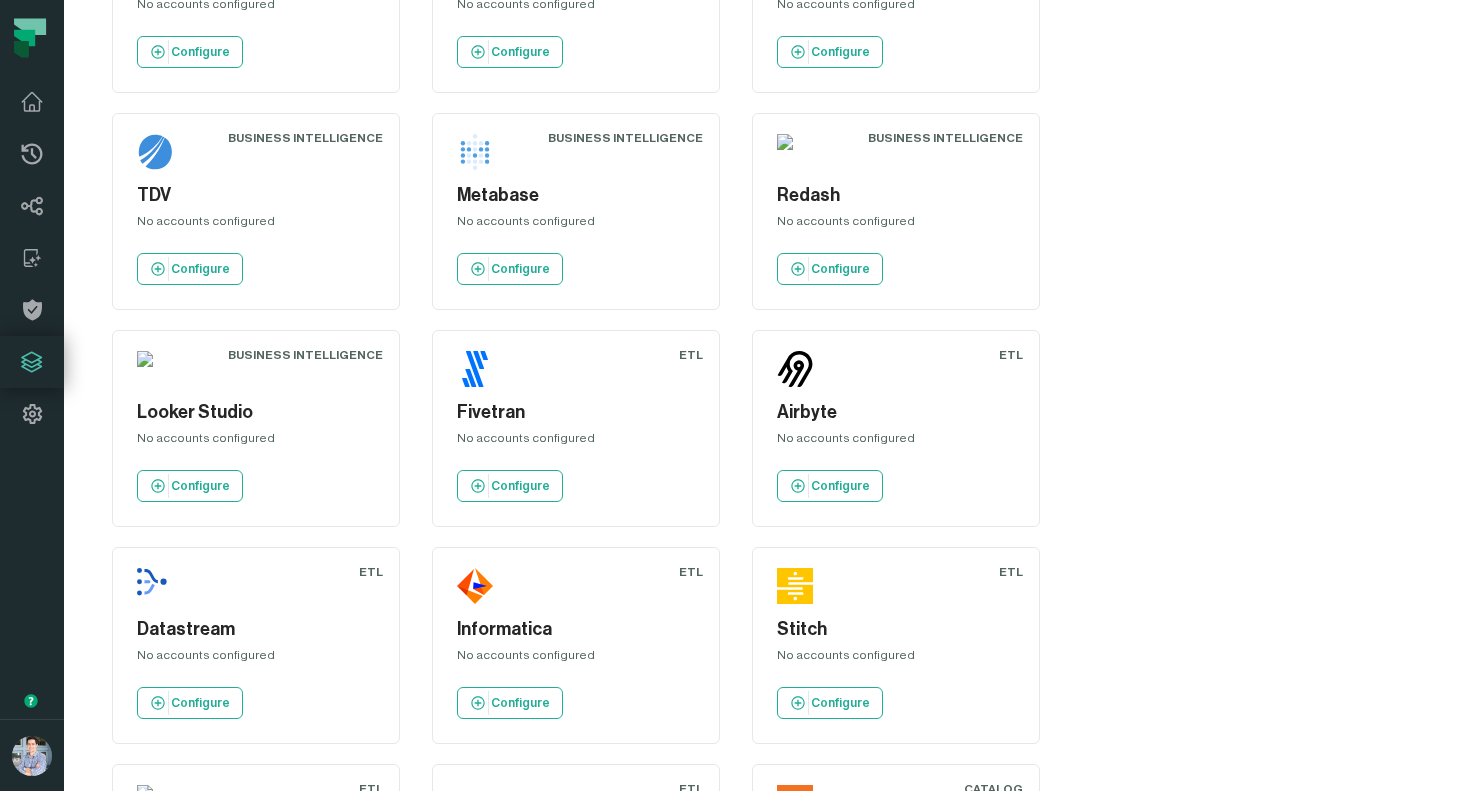 click on "Upstream Source" at bounding box center [962, 1006] 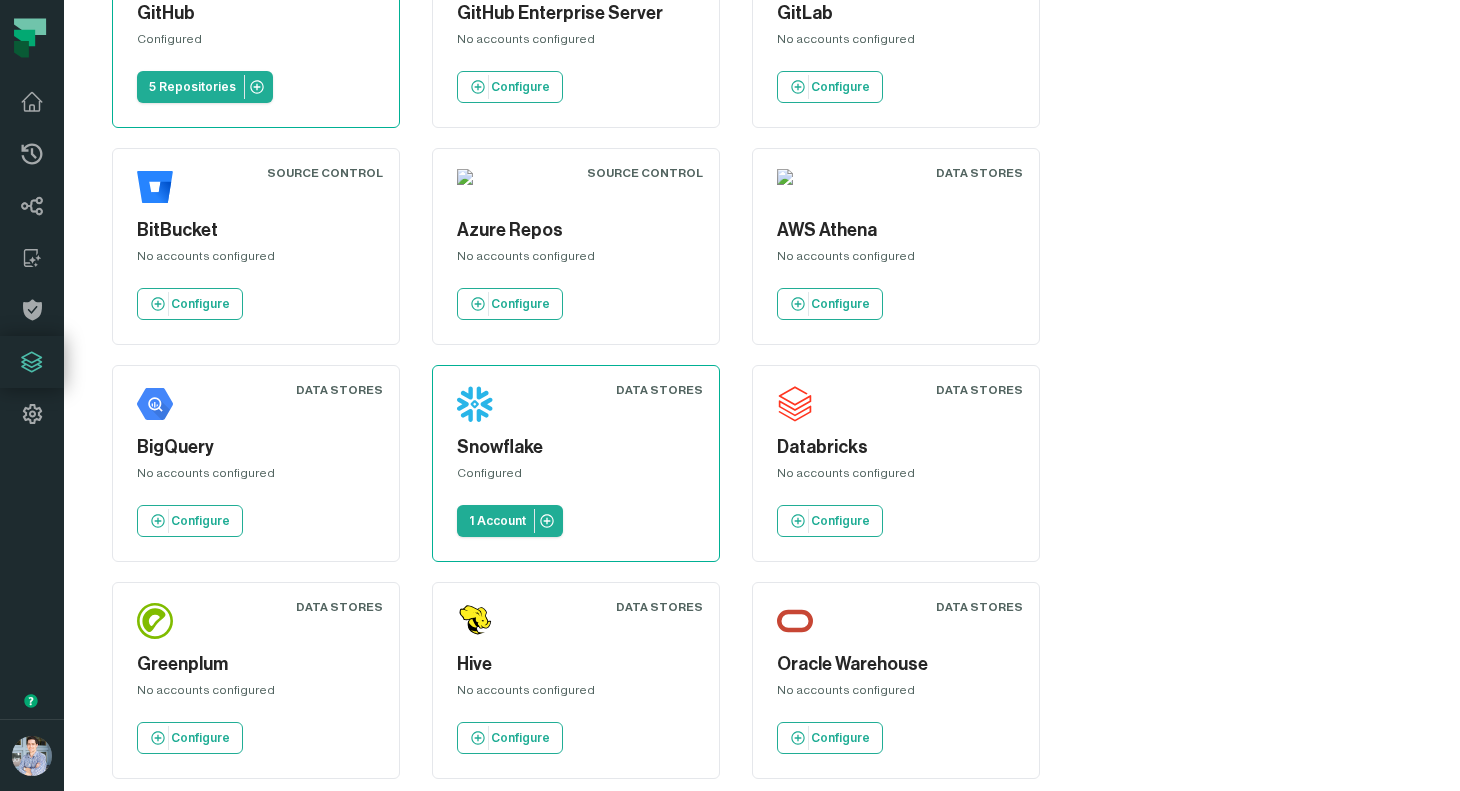 scroll, scrollTop: 0, scrollLeft: 0, axis: both 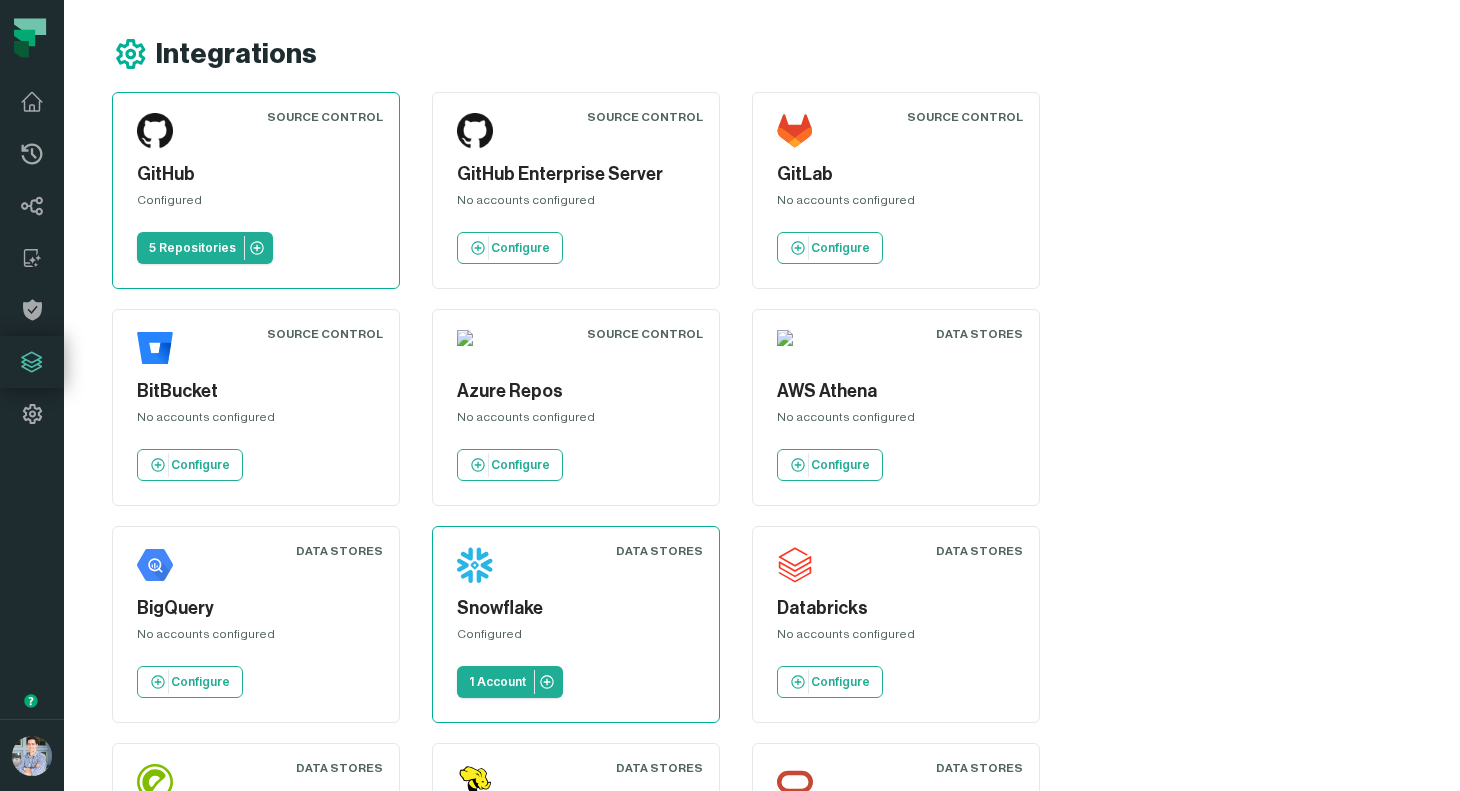 click at bounding box center (155, 131) 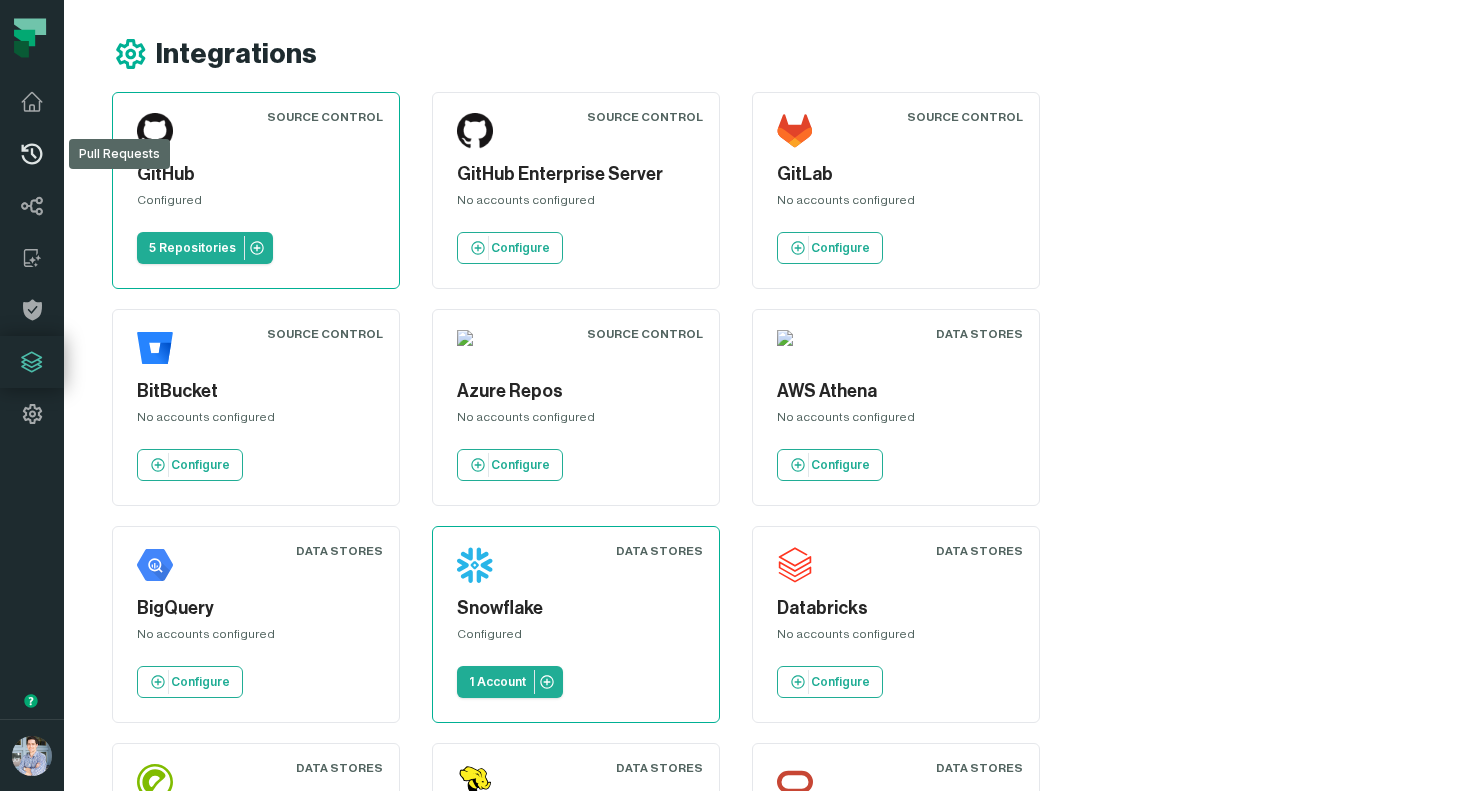 click 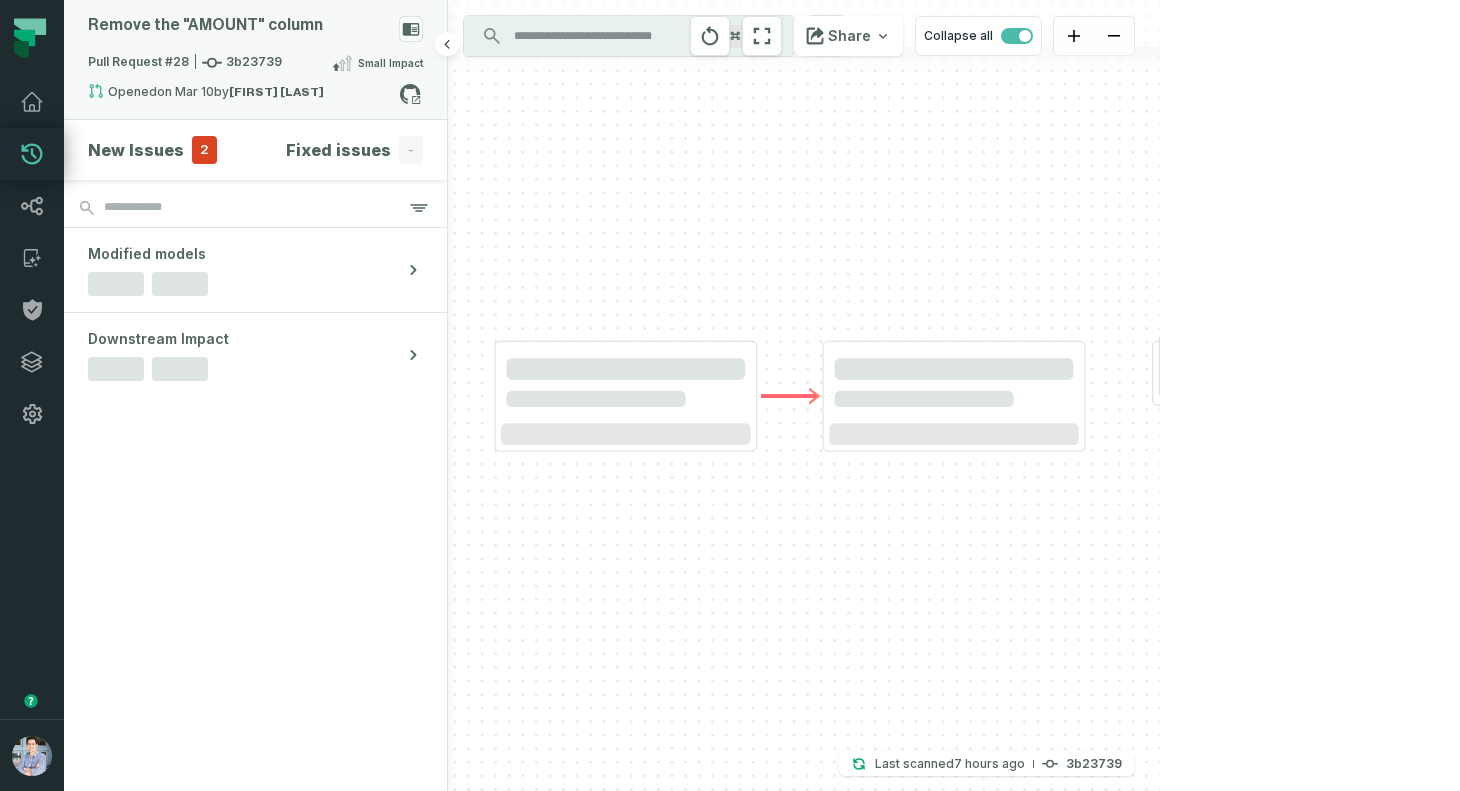 click on "Pull Request #28 3b23739 Small Impact" at bounding box center [255, 67] 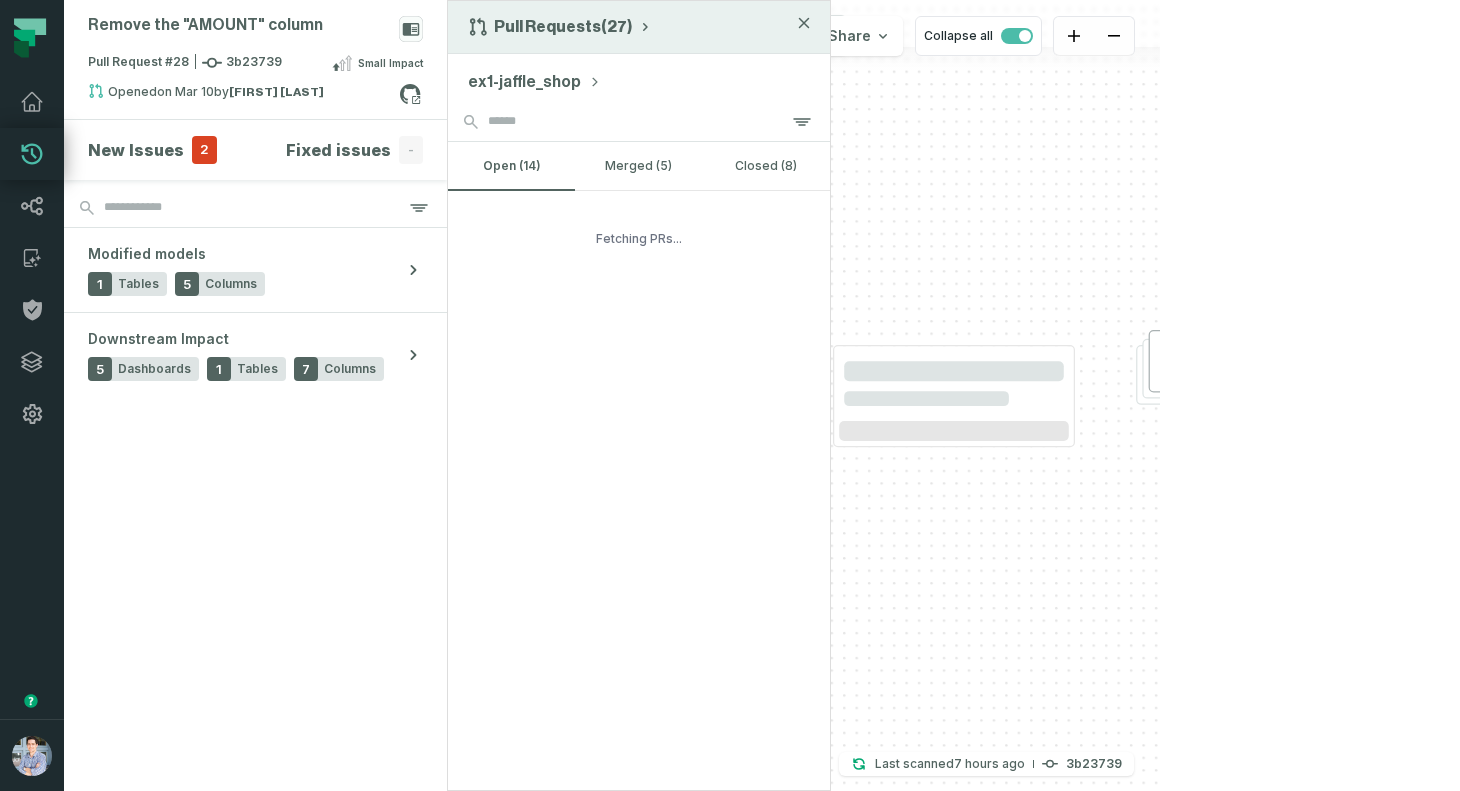 click on "Pull Requests  (27)" at bounding box center (639, 27) 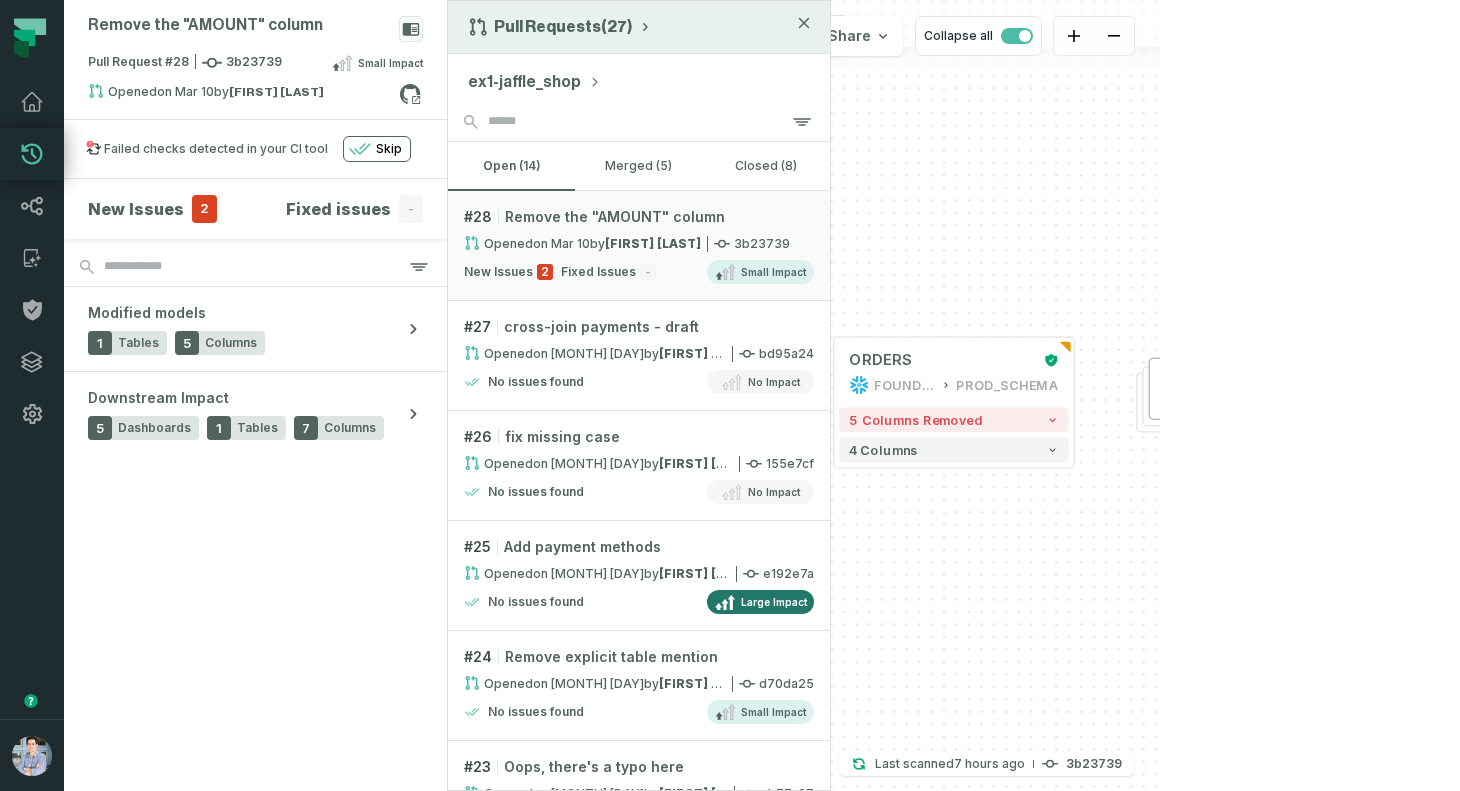 click on "Pull Requests  (27)" at bounding box center [560, 27] 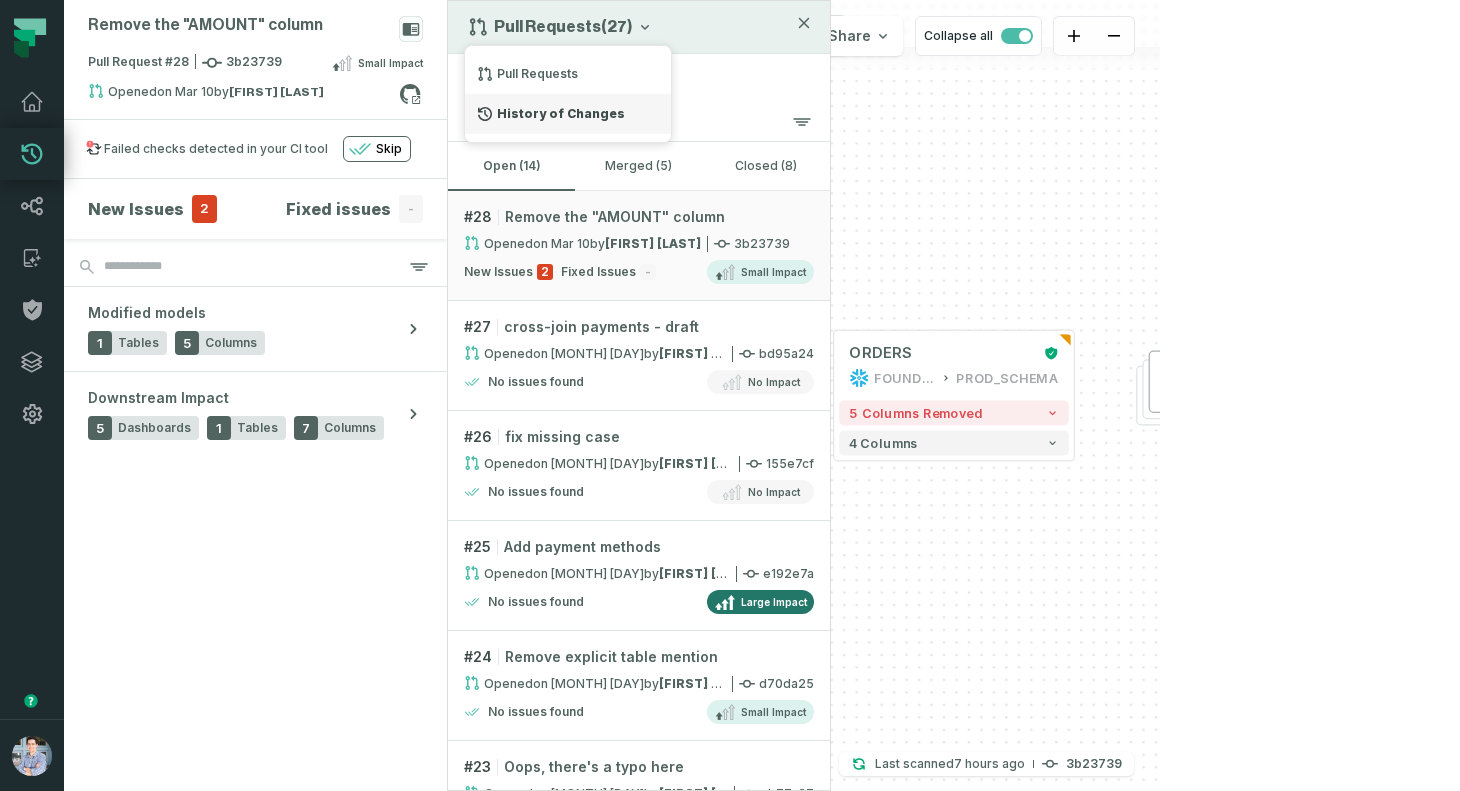 click on "History of Changes" at bounding box center [568, 114] 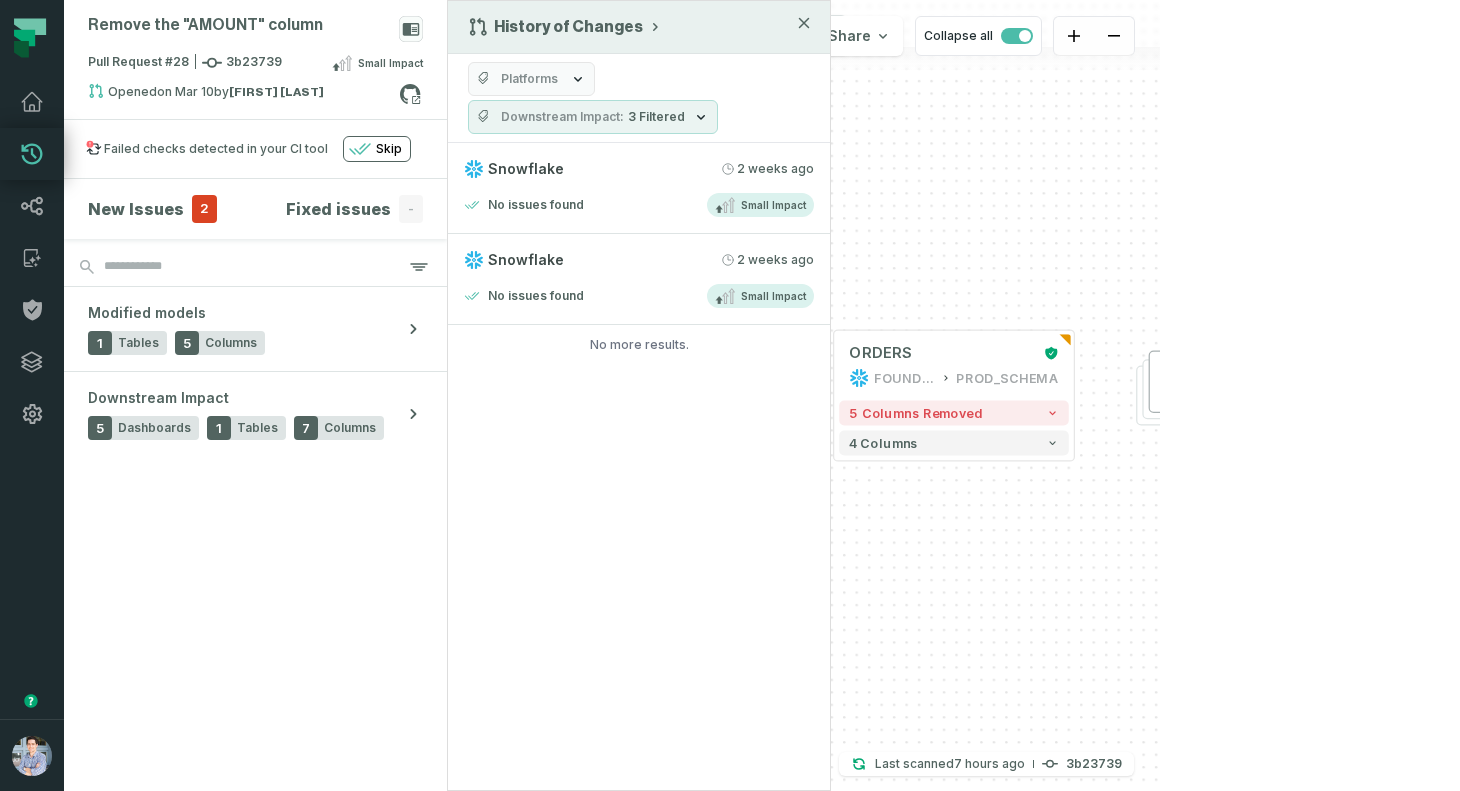 click on "3 Filtered" at bounding box center [656, 117] 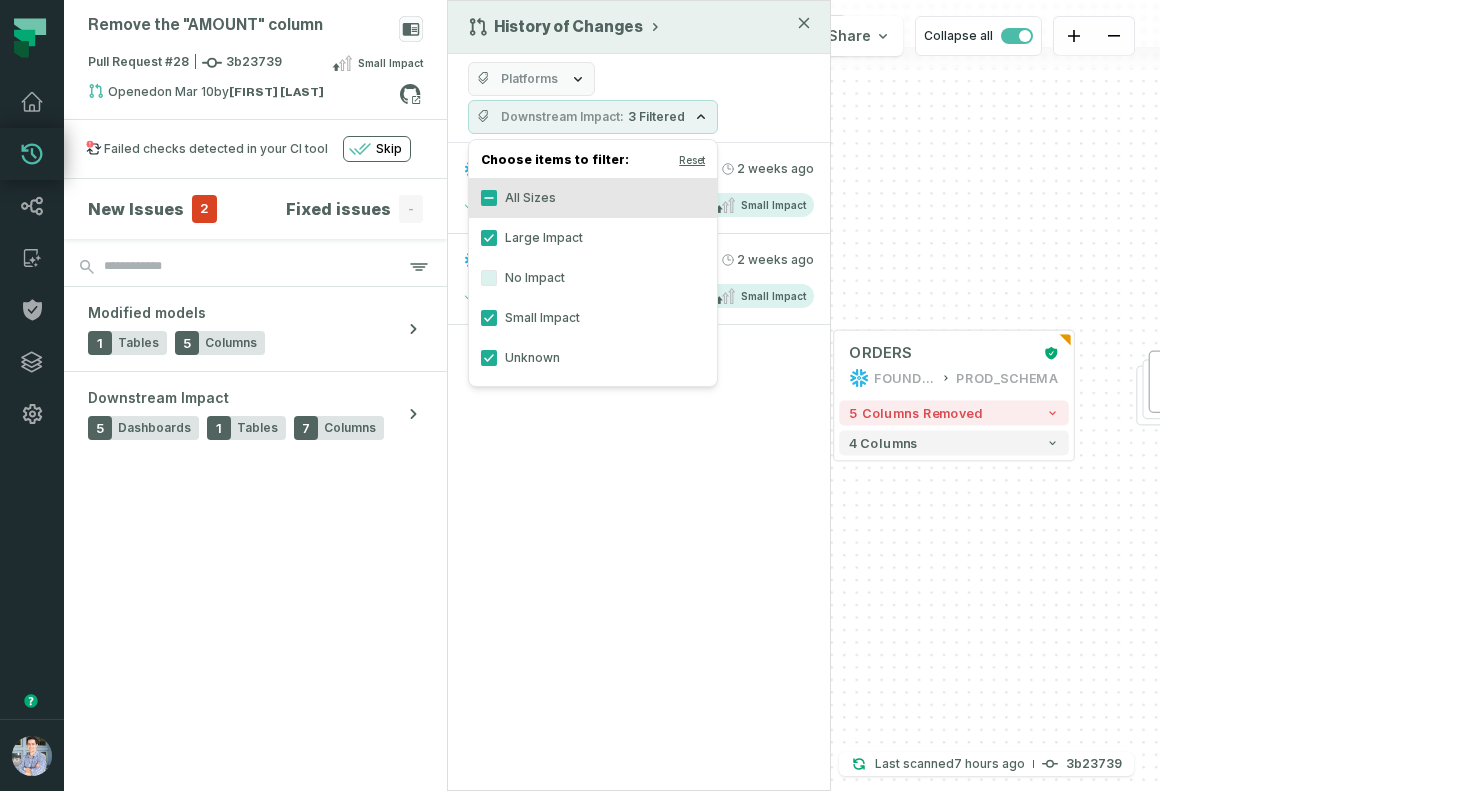 click on "Platforms Downstream Impact 3 Filtered" at bounding box center (639, 98) 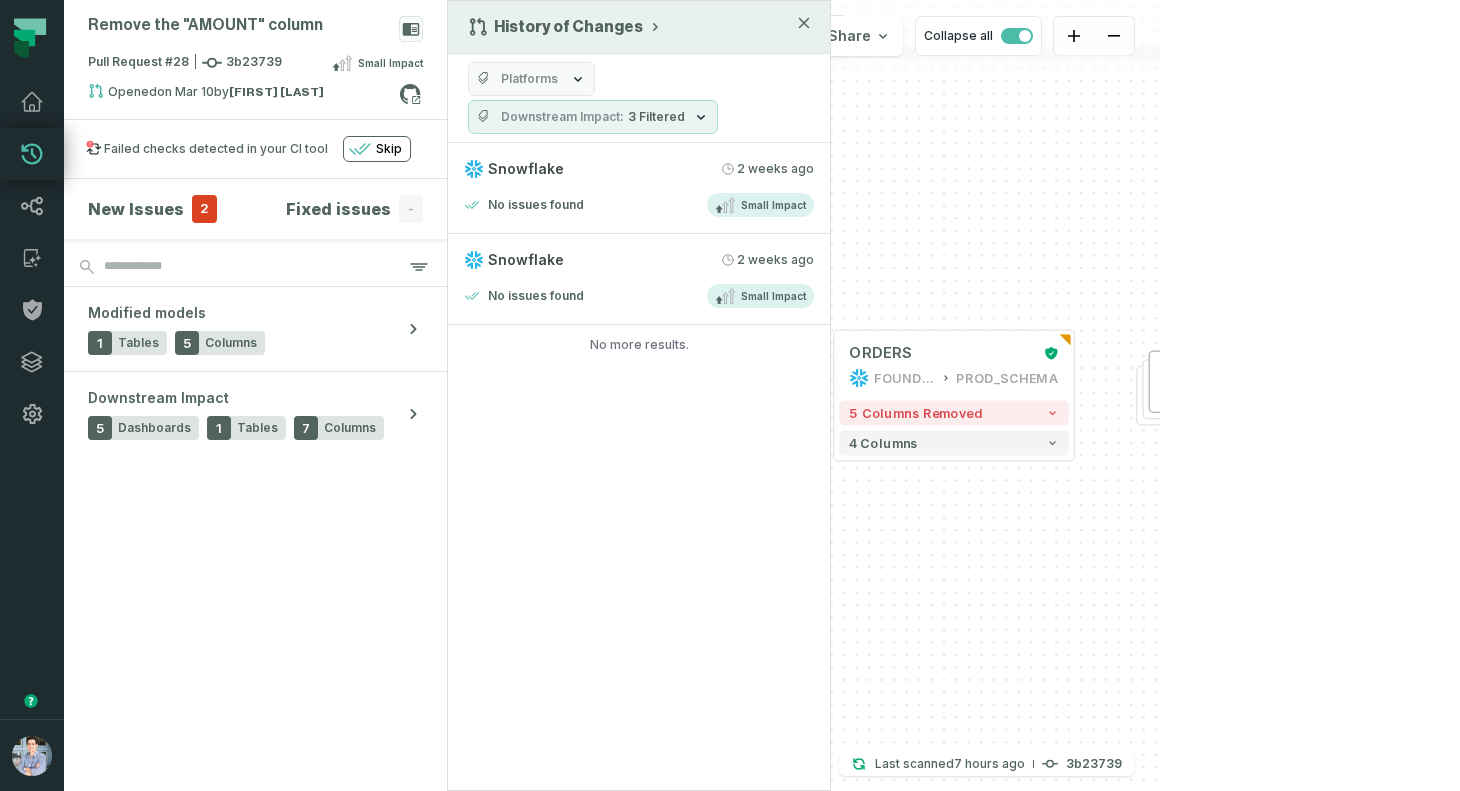 click on "Platforms" at bounding box center [529, 79] 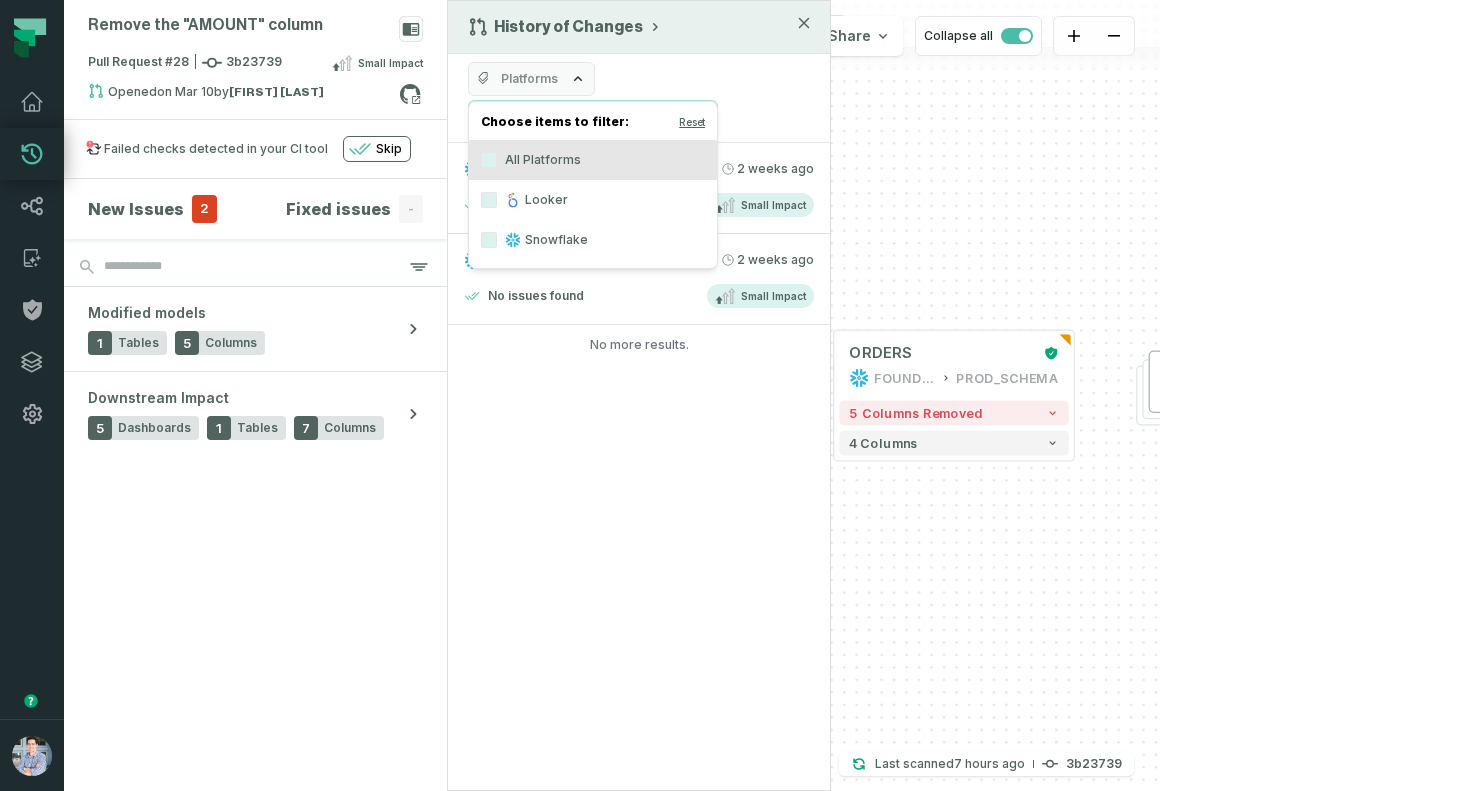 type 